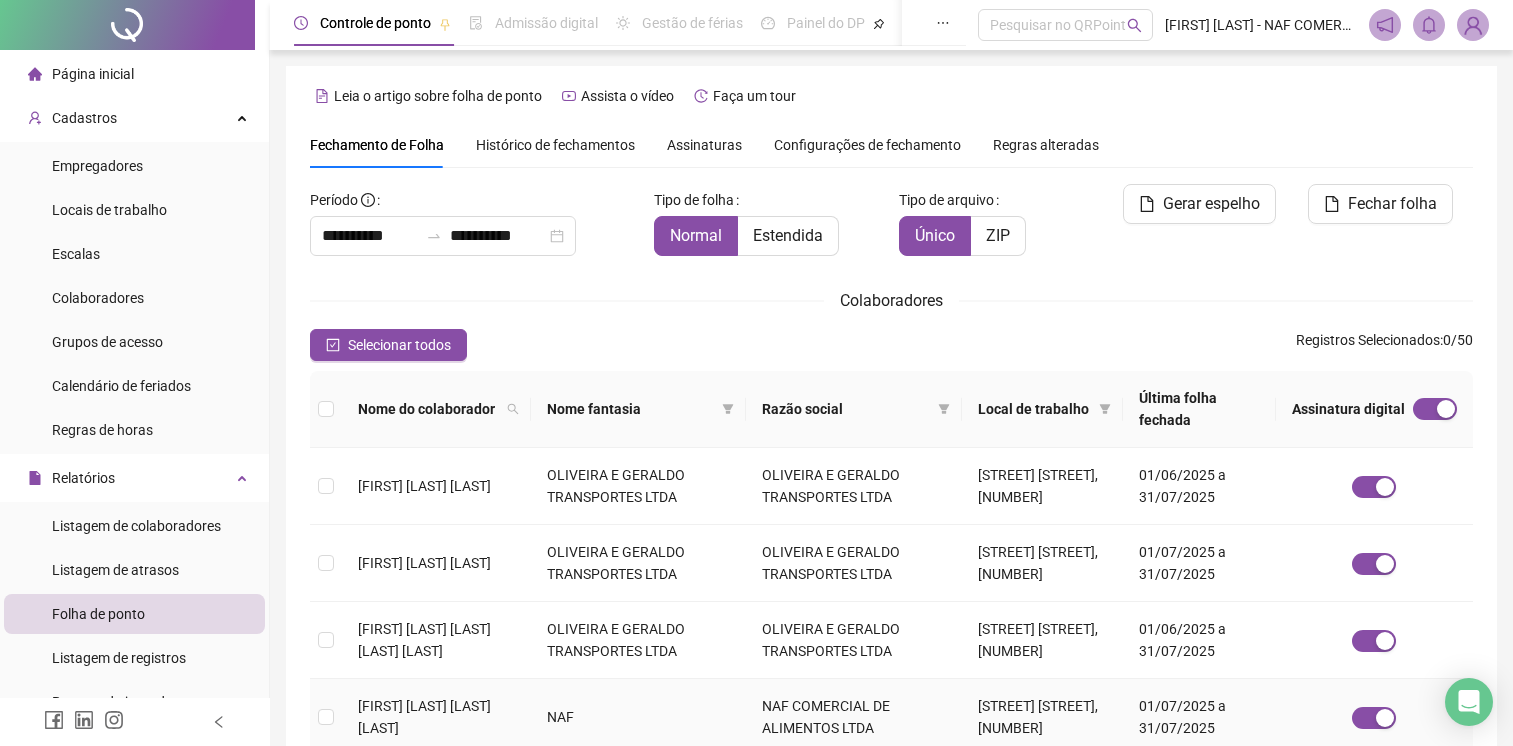 scroll, scrollTop: 36, scrollLeft: 0, axis: vertical 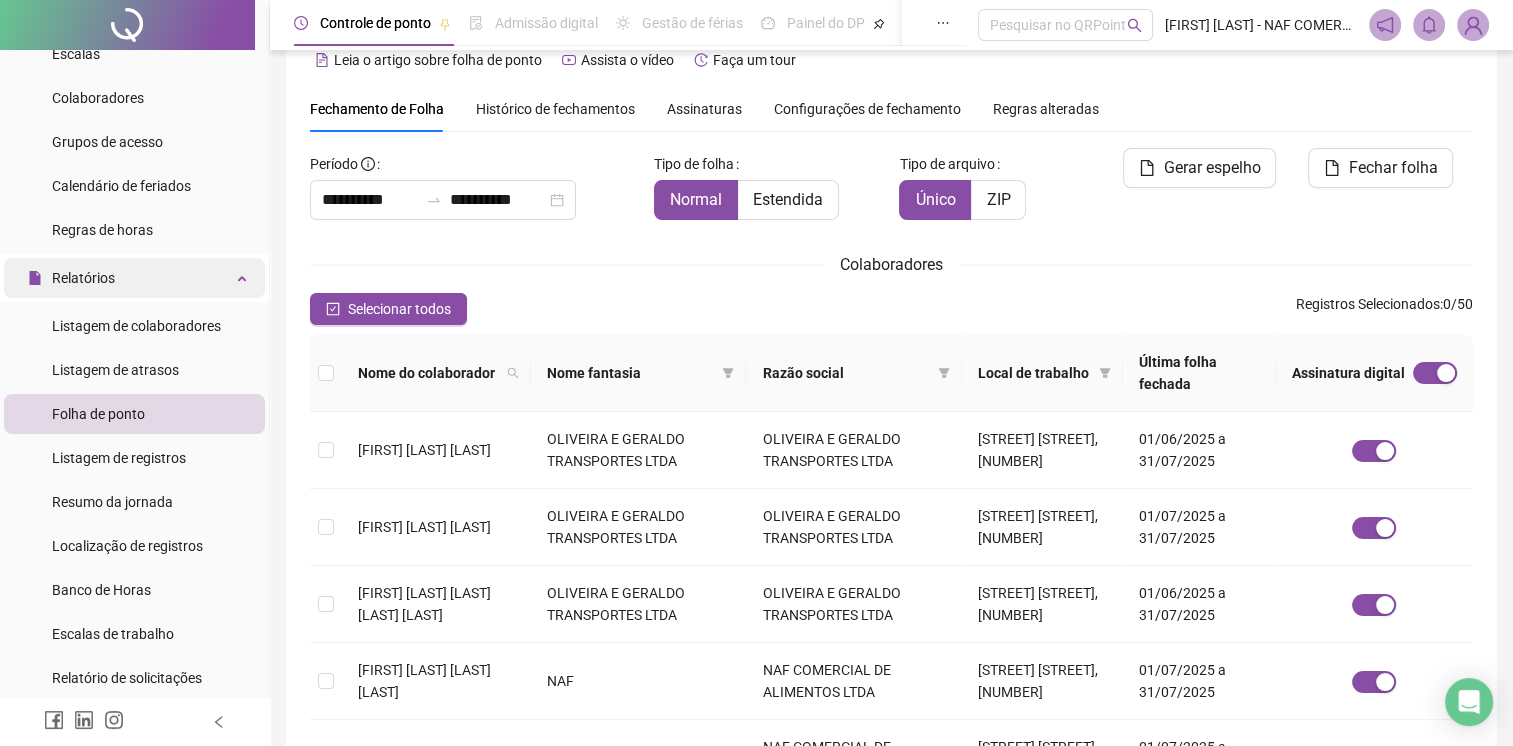 click on "Relatórios" at bounding box center [134, 278] 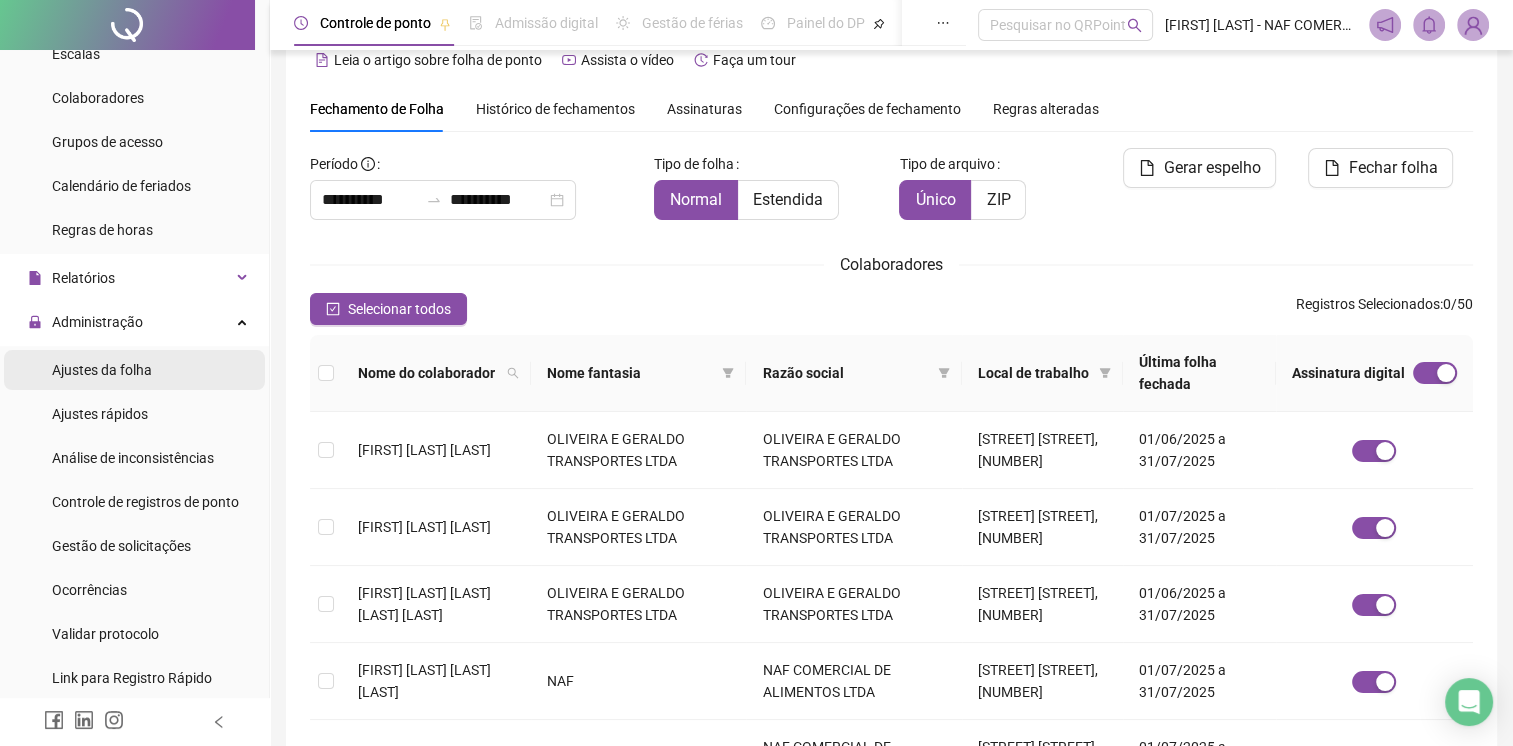click on "Ajustes da folha" at bounding box center (134, 370) 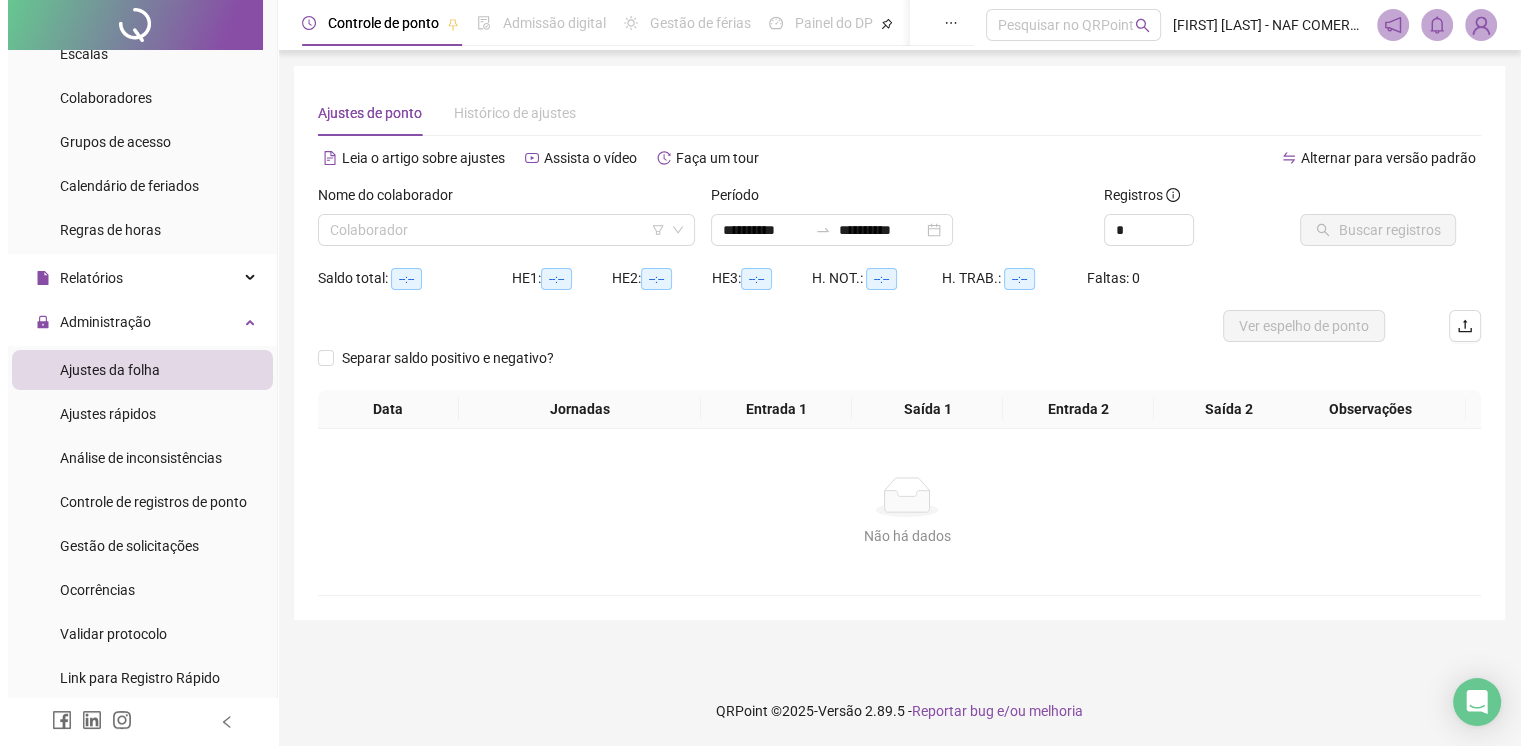 scroll, scrollTop: 0, scrollLeft: 0, axis: both 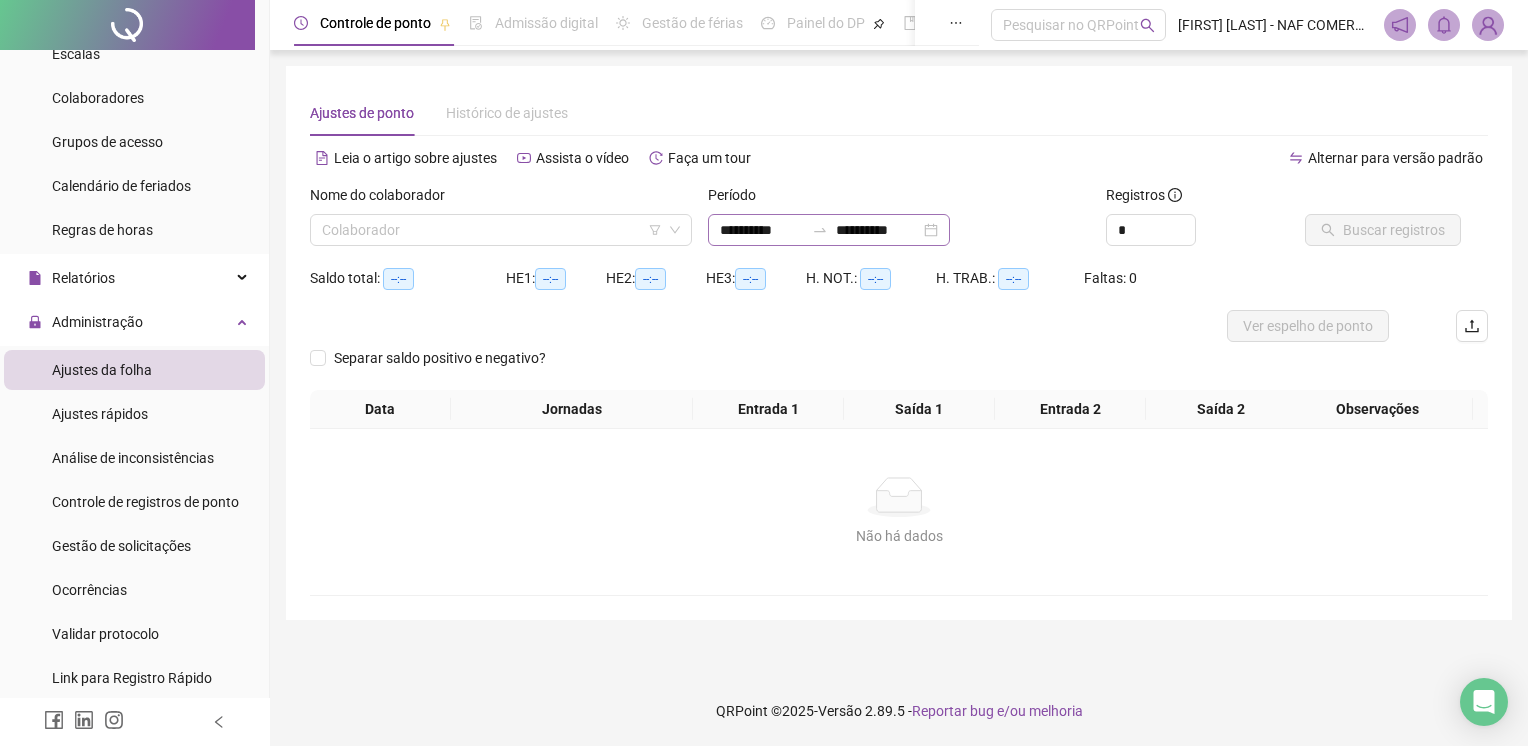 click on "**********" at bounding box center [829, 230] 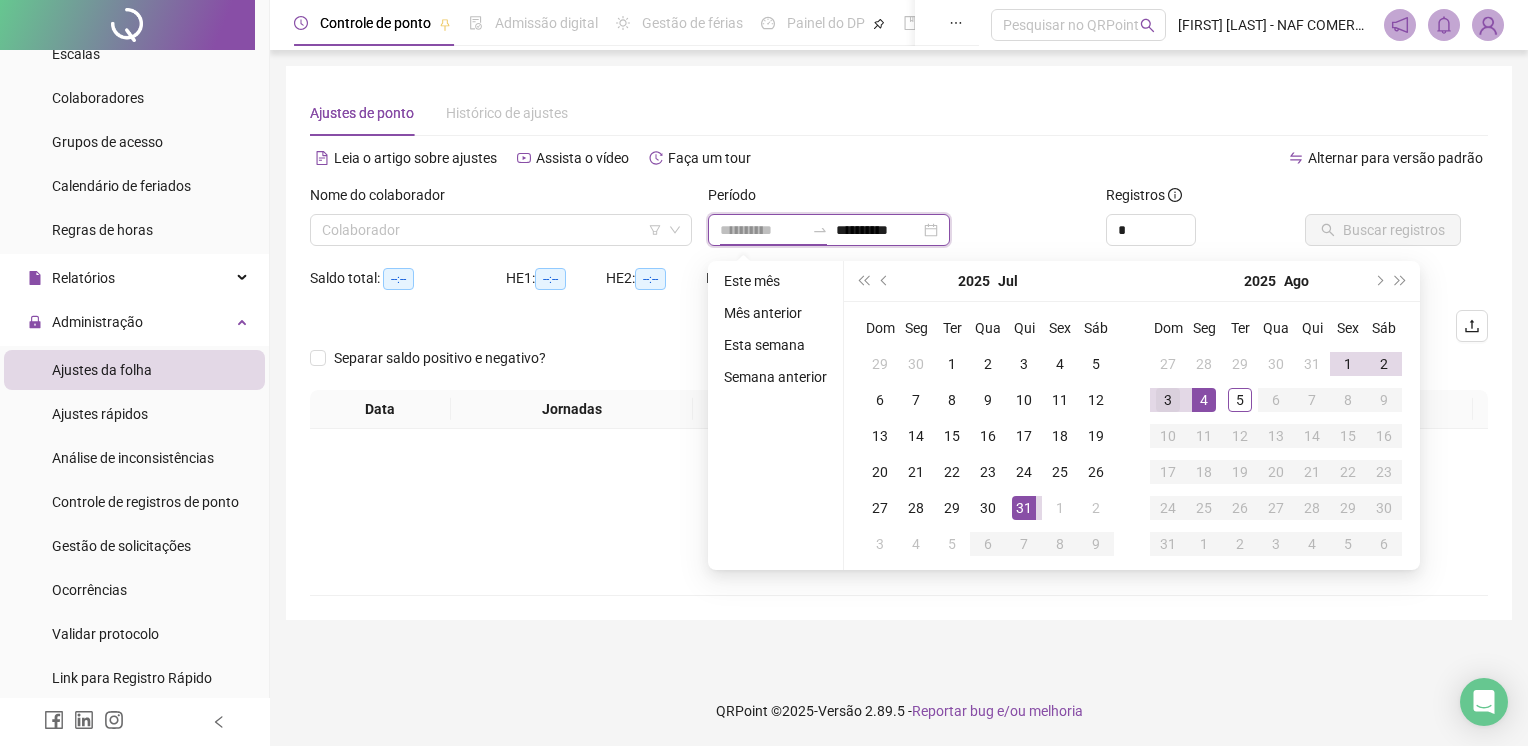 type on "**********" 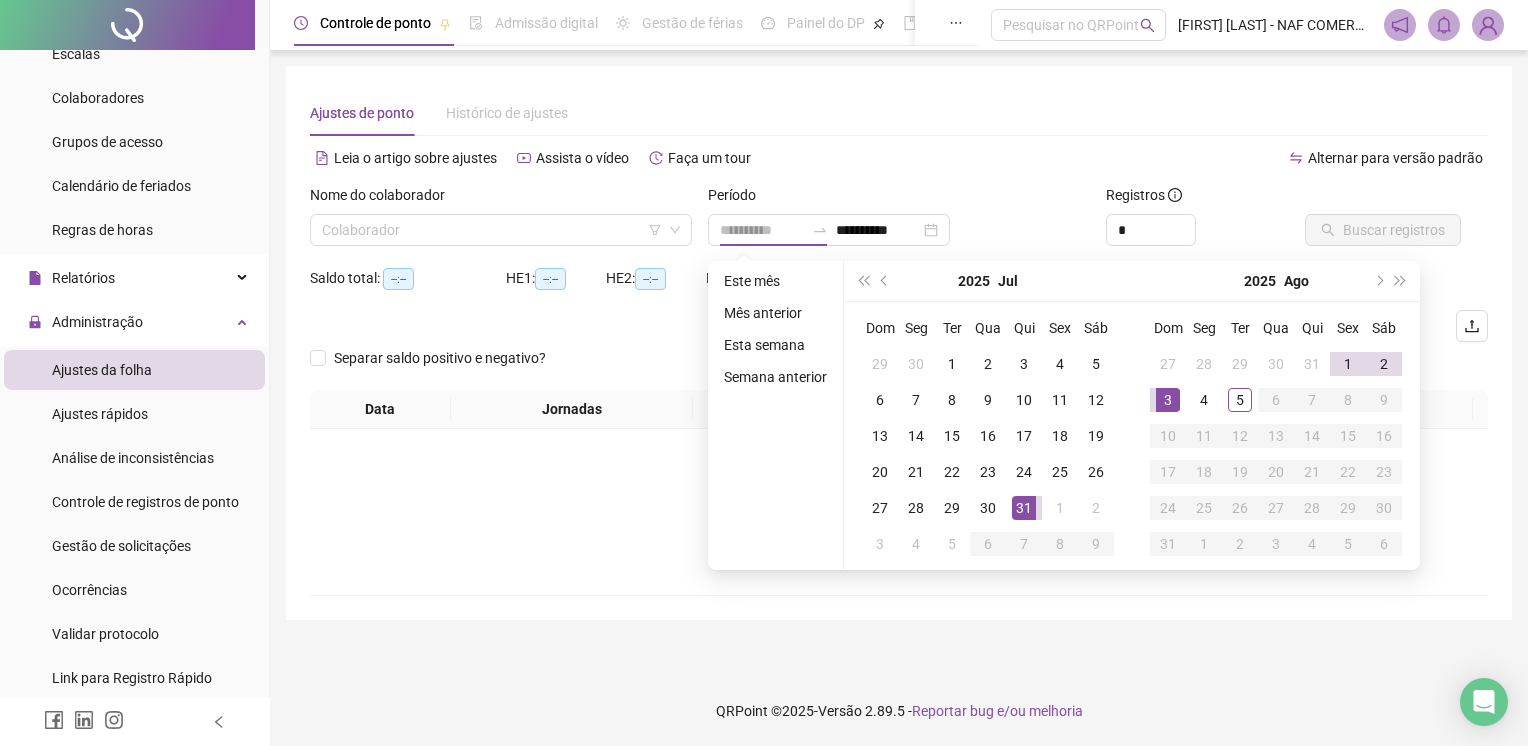 click on "3" at bounding box center [1168, 400] 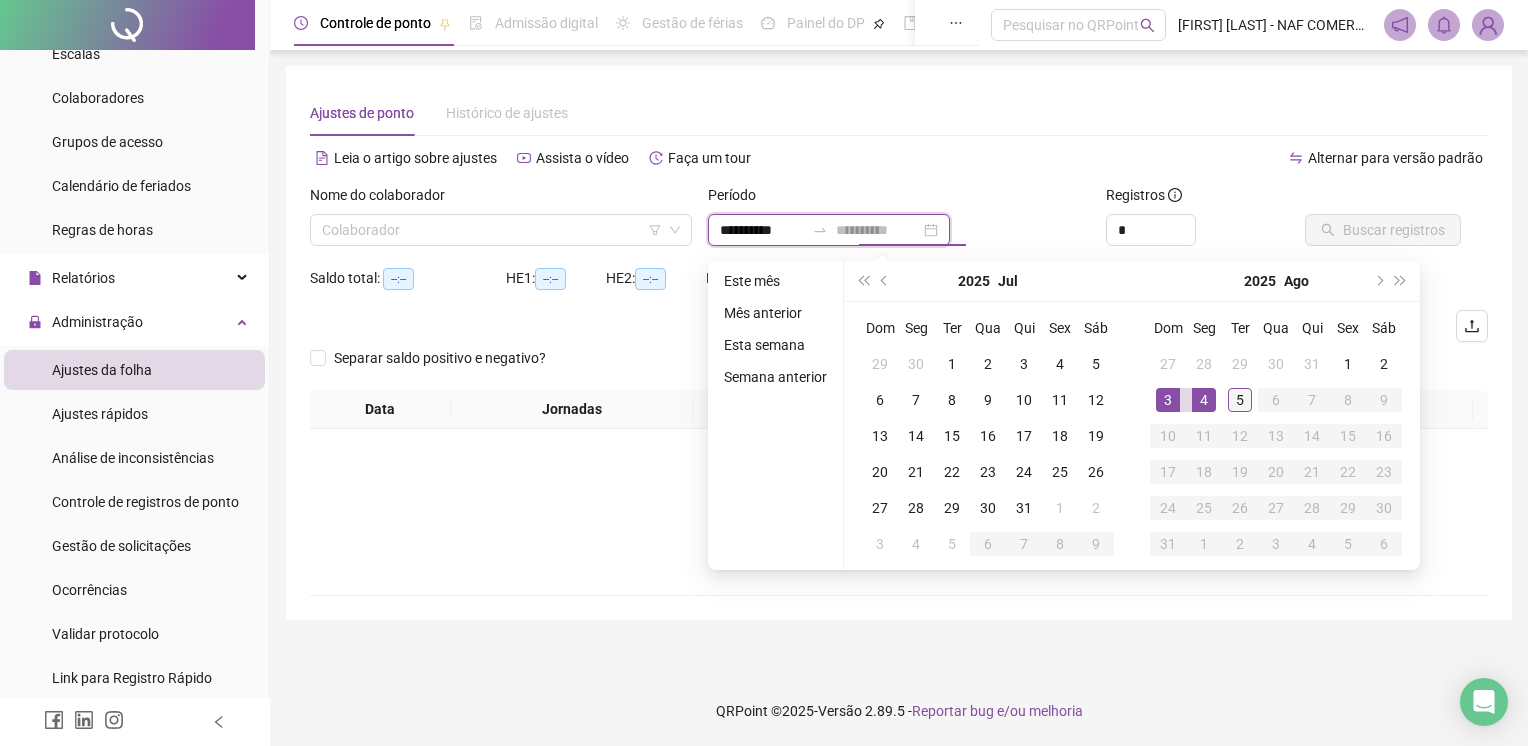 type on "**********" 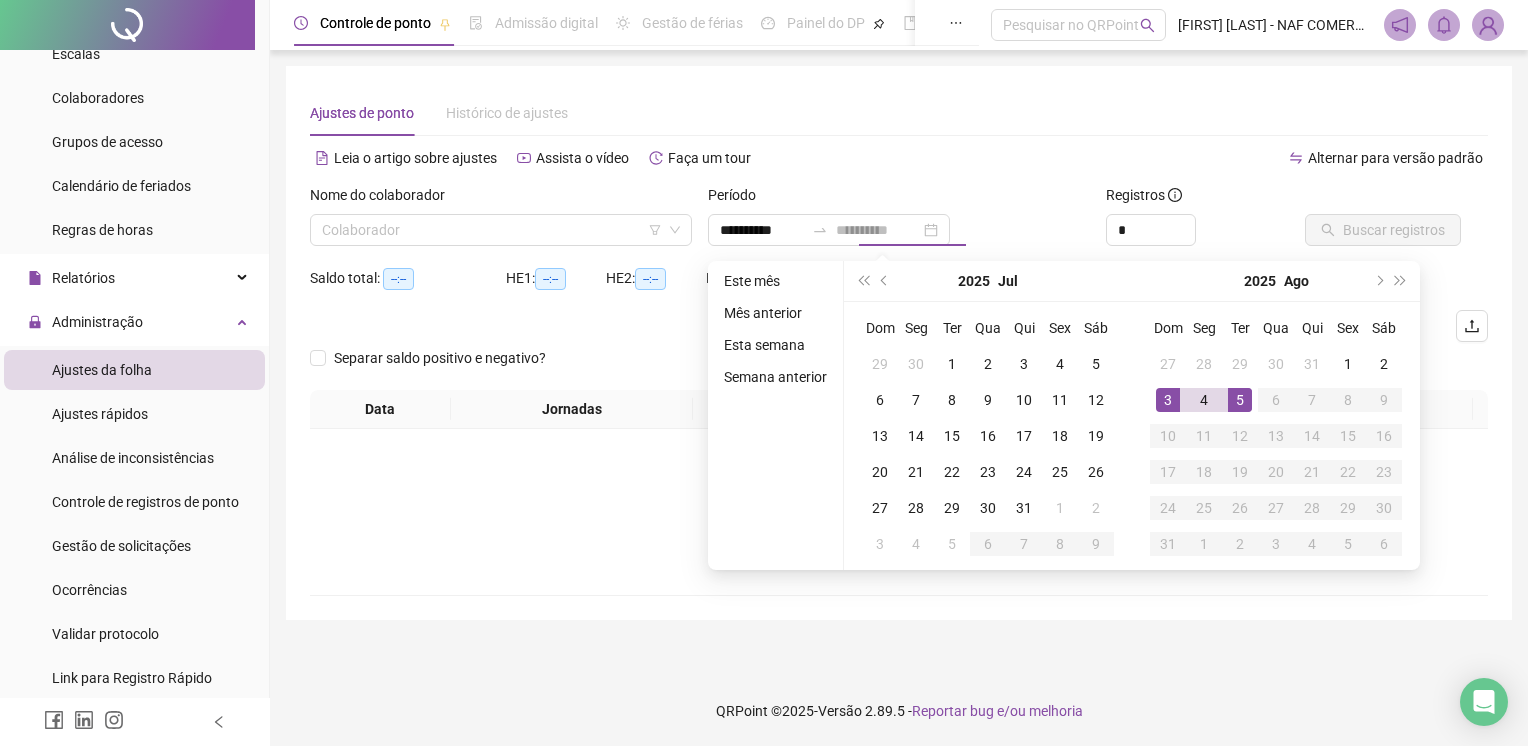 click on "5" at bounding box center [1240, 400] 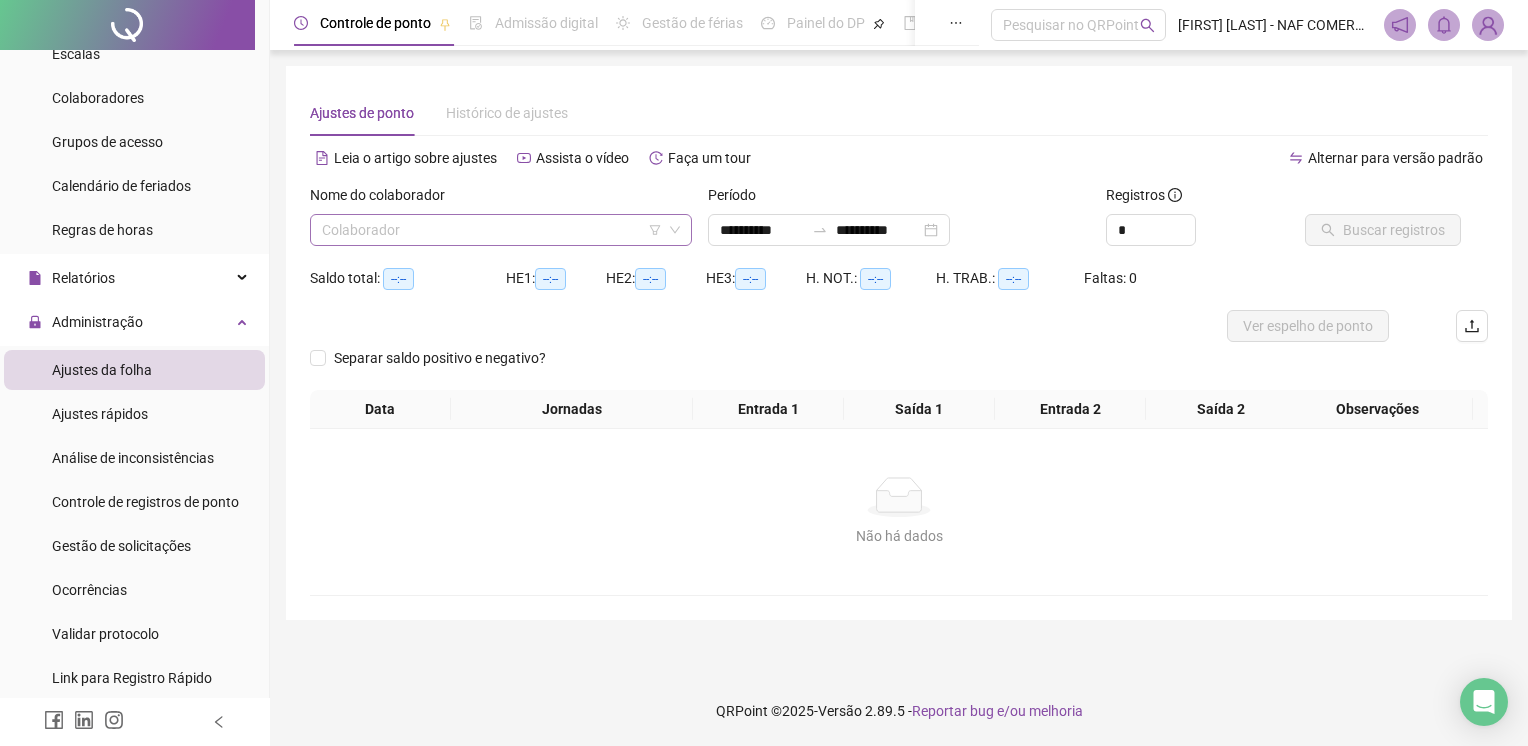 click at bounding box center [492, 230] 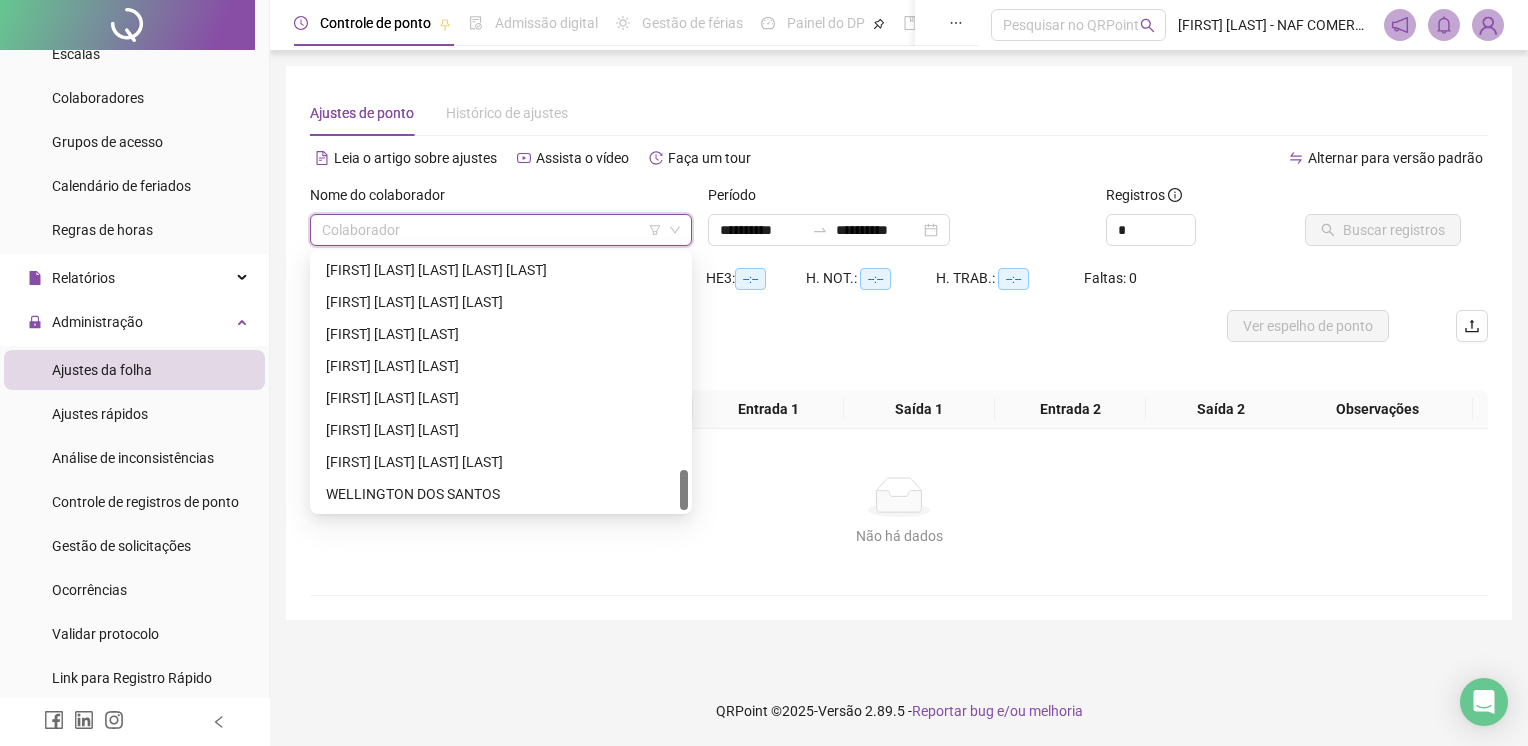 scroll, scrollTop: 1244, scrollLeft: 0, axis: vertical 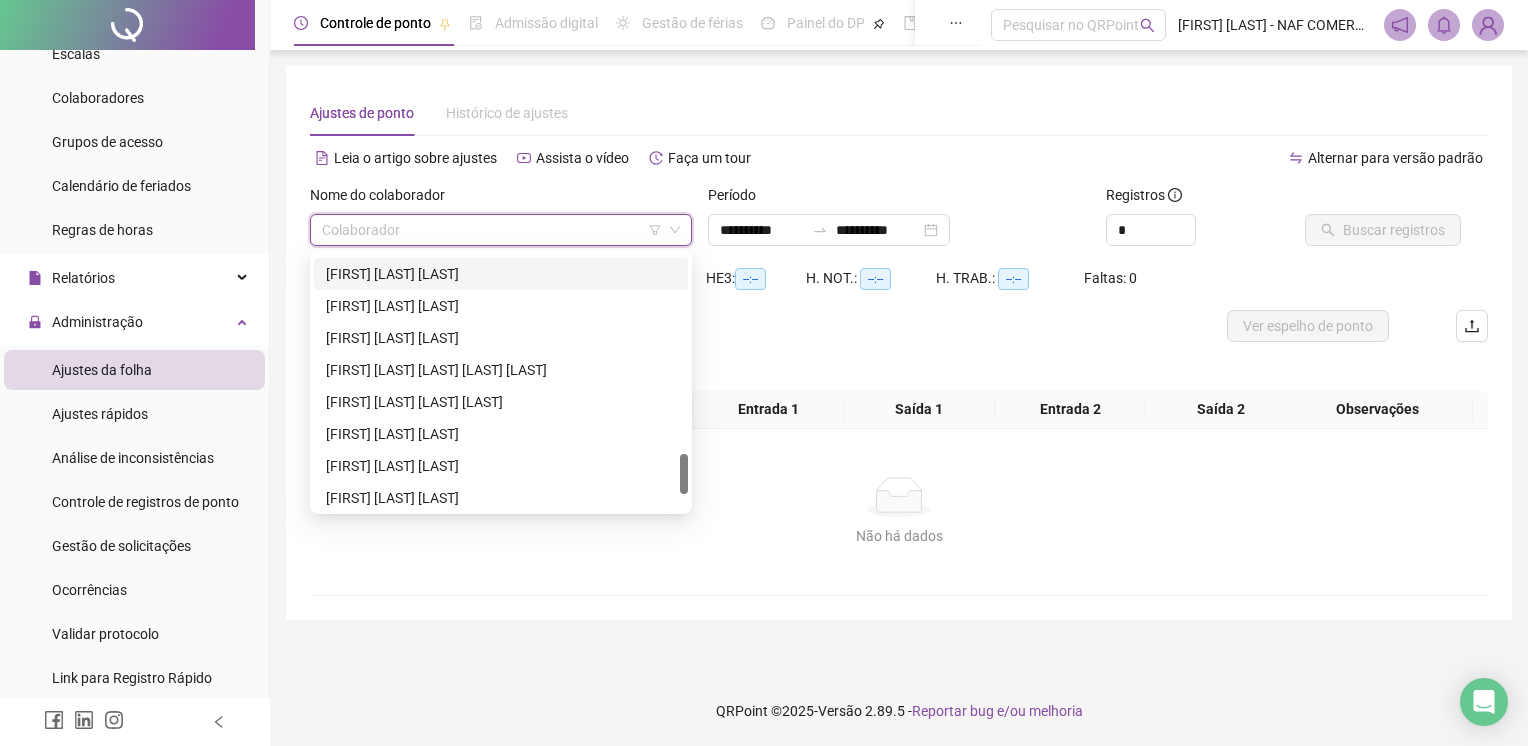 click on "[FIRST] [LAST] [LAST]" at bounding box center [501, 274] 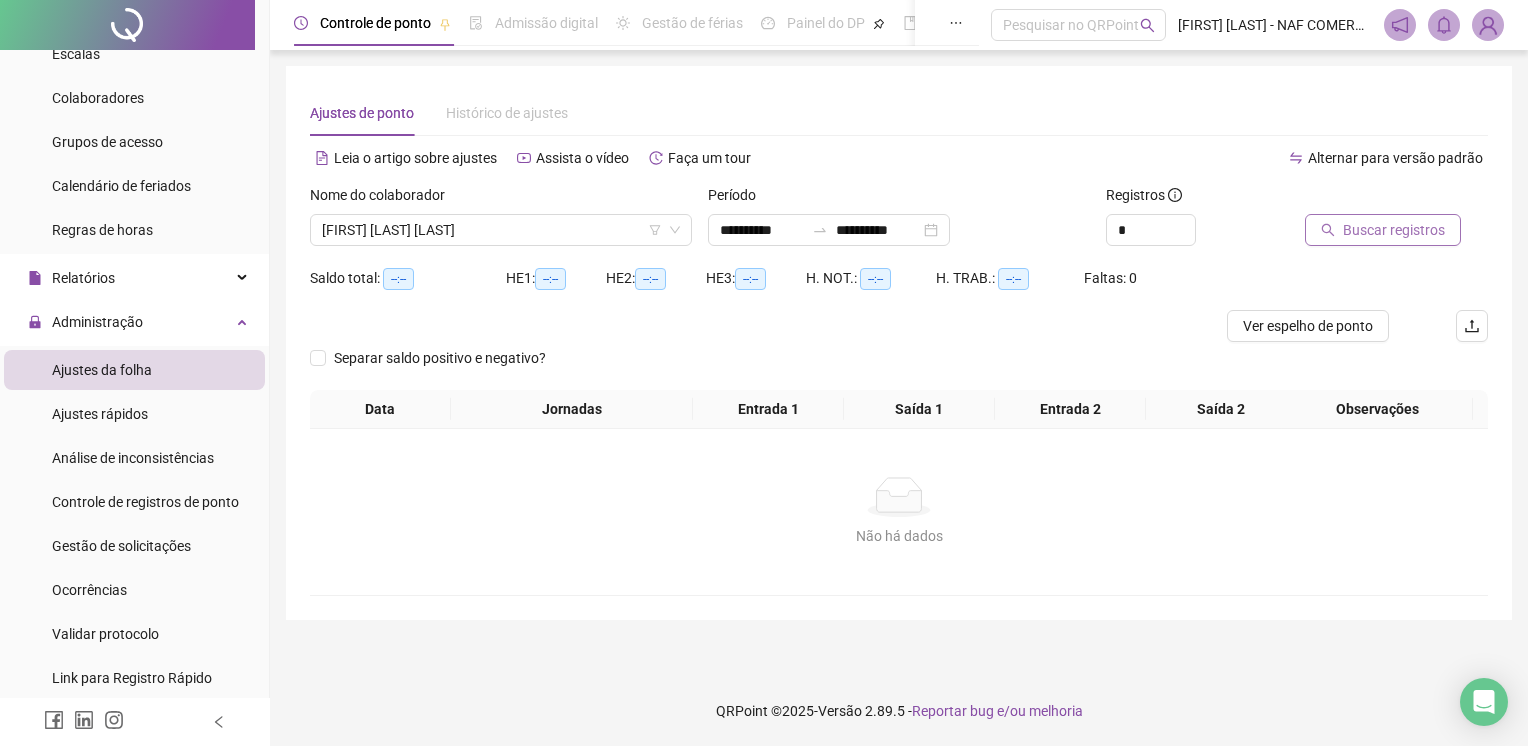 click on "Buscar registros" at bounding box center (1394, 230) 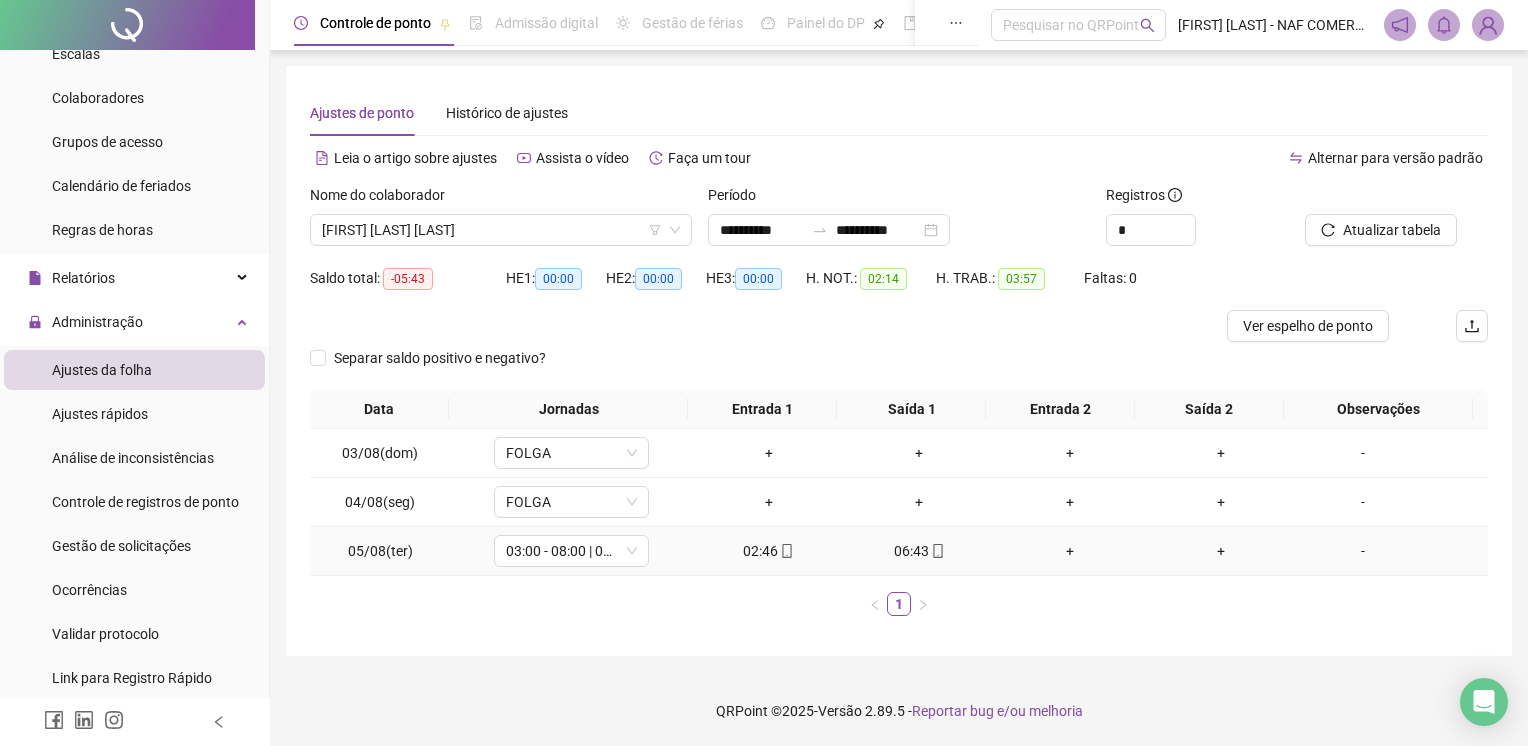 click on "-" at bounding box center [1363, 551] 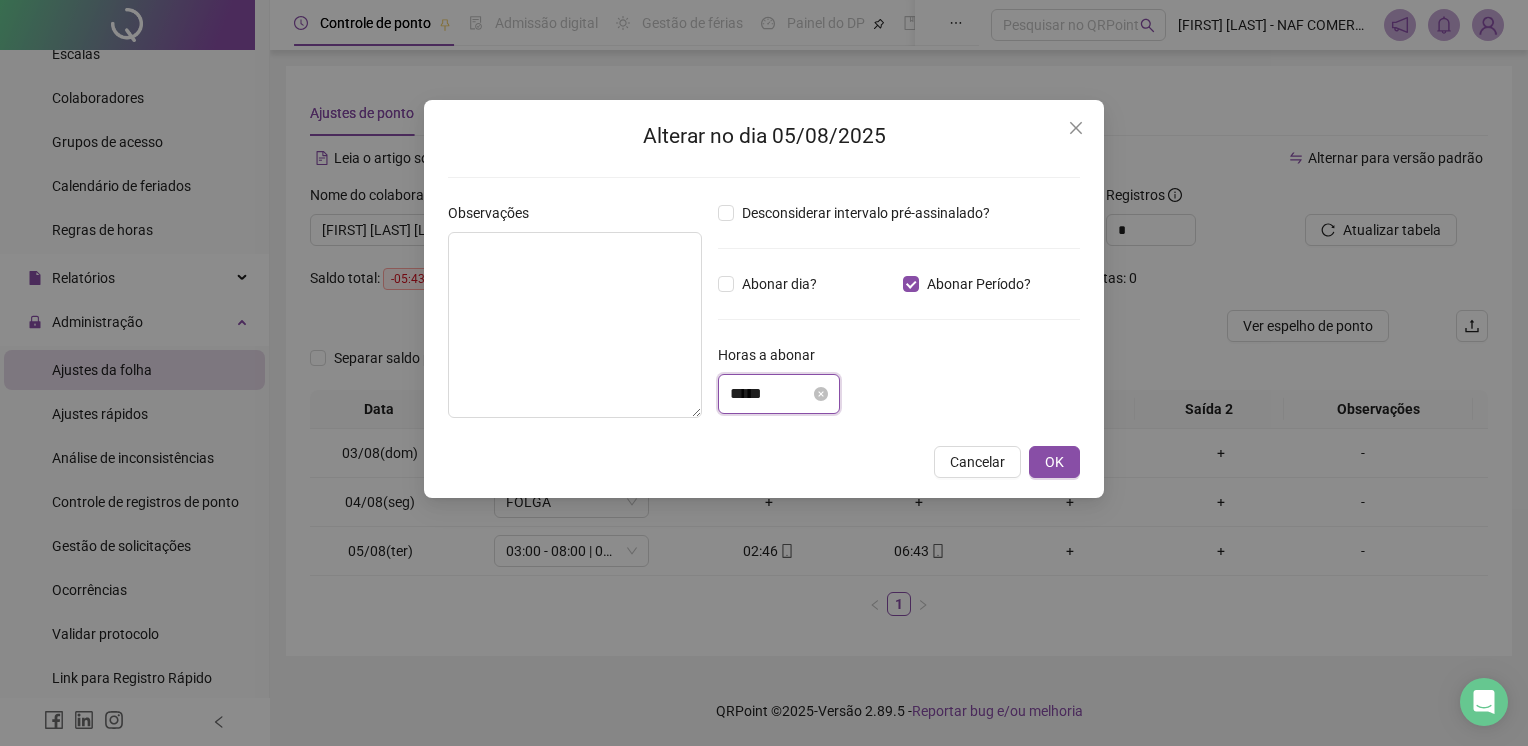 click on "*****" at bounding box center [770, 394] 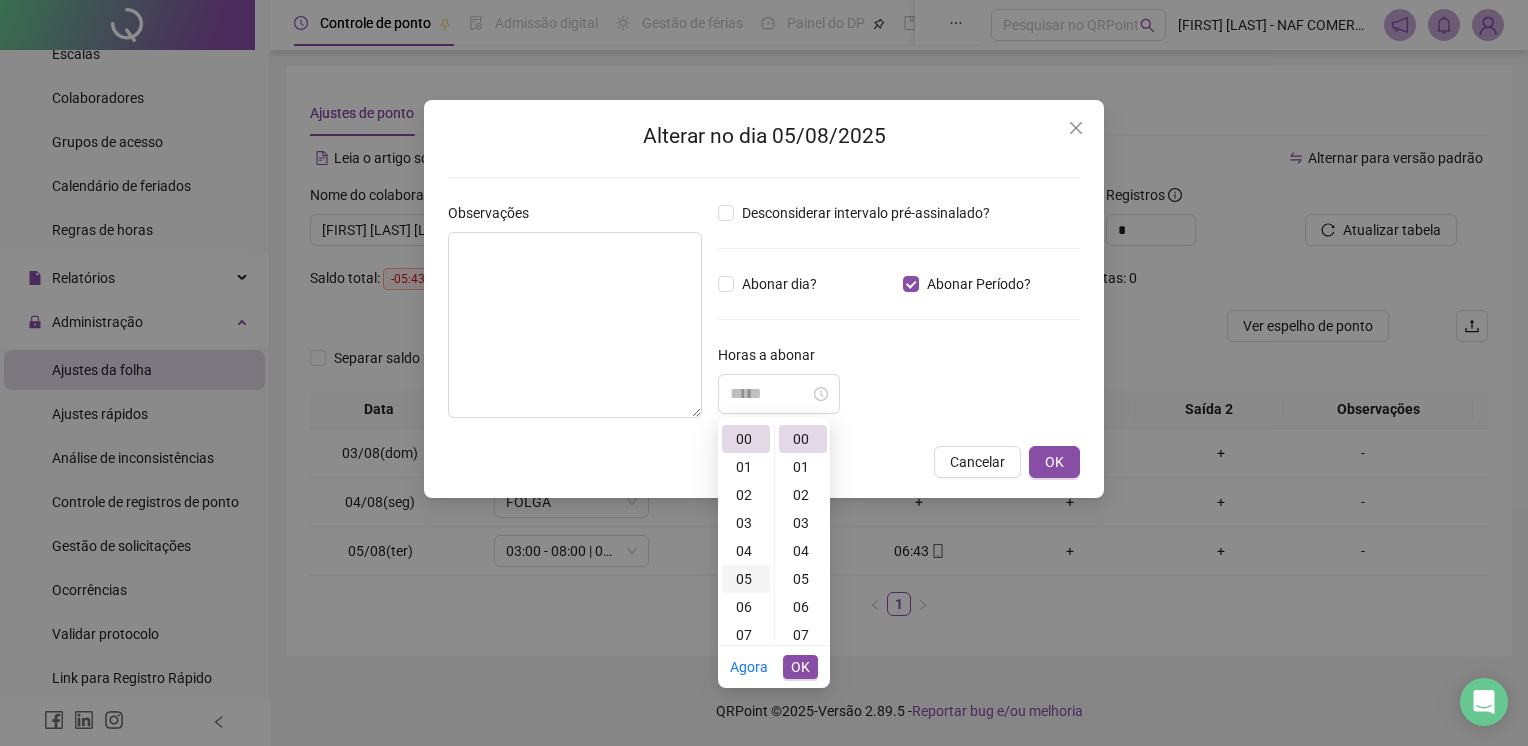 click on "05" at bounding box center [746, 579] 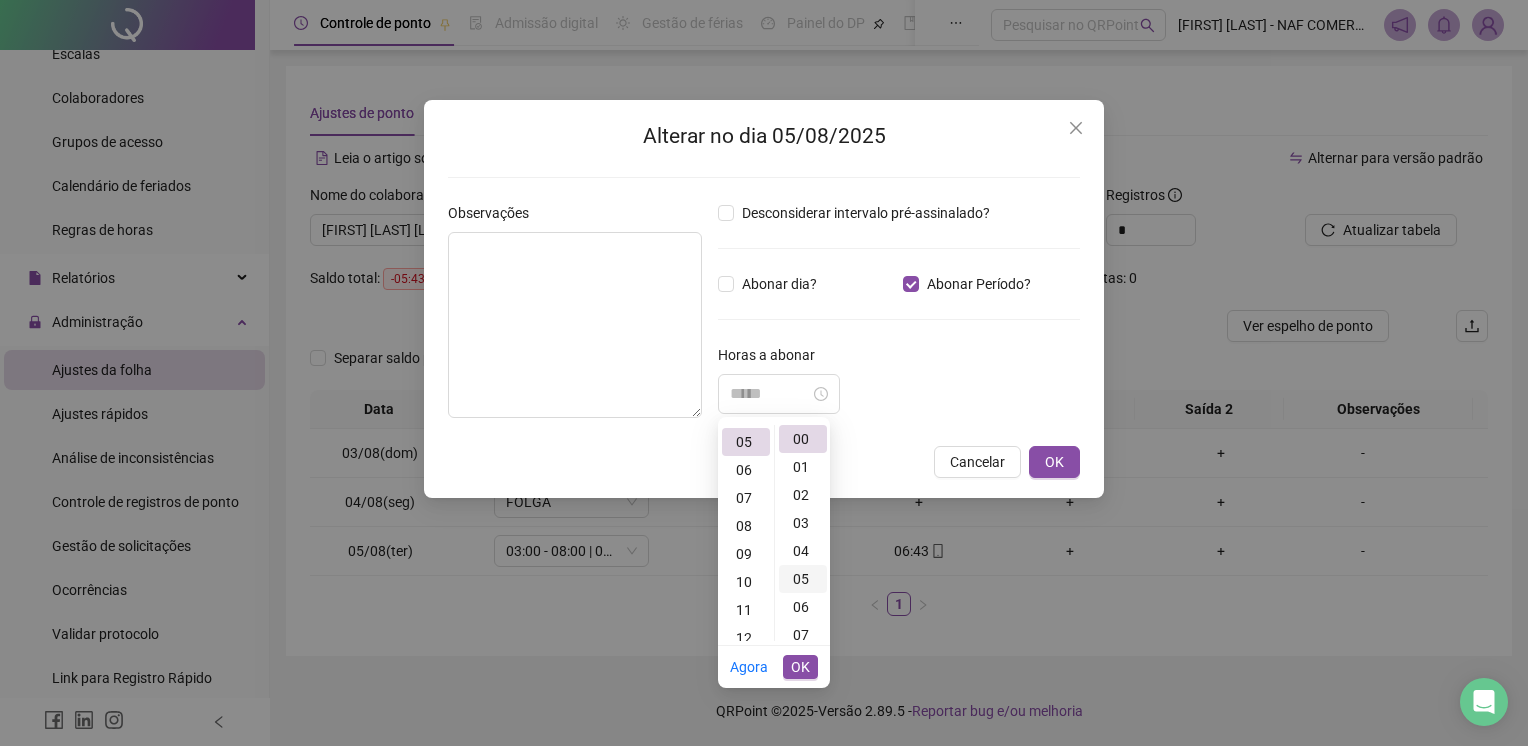 scroll, scrollTop: 140, scrollLeft: 0, axis: vertical 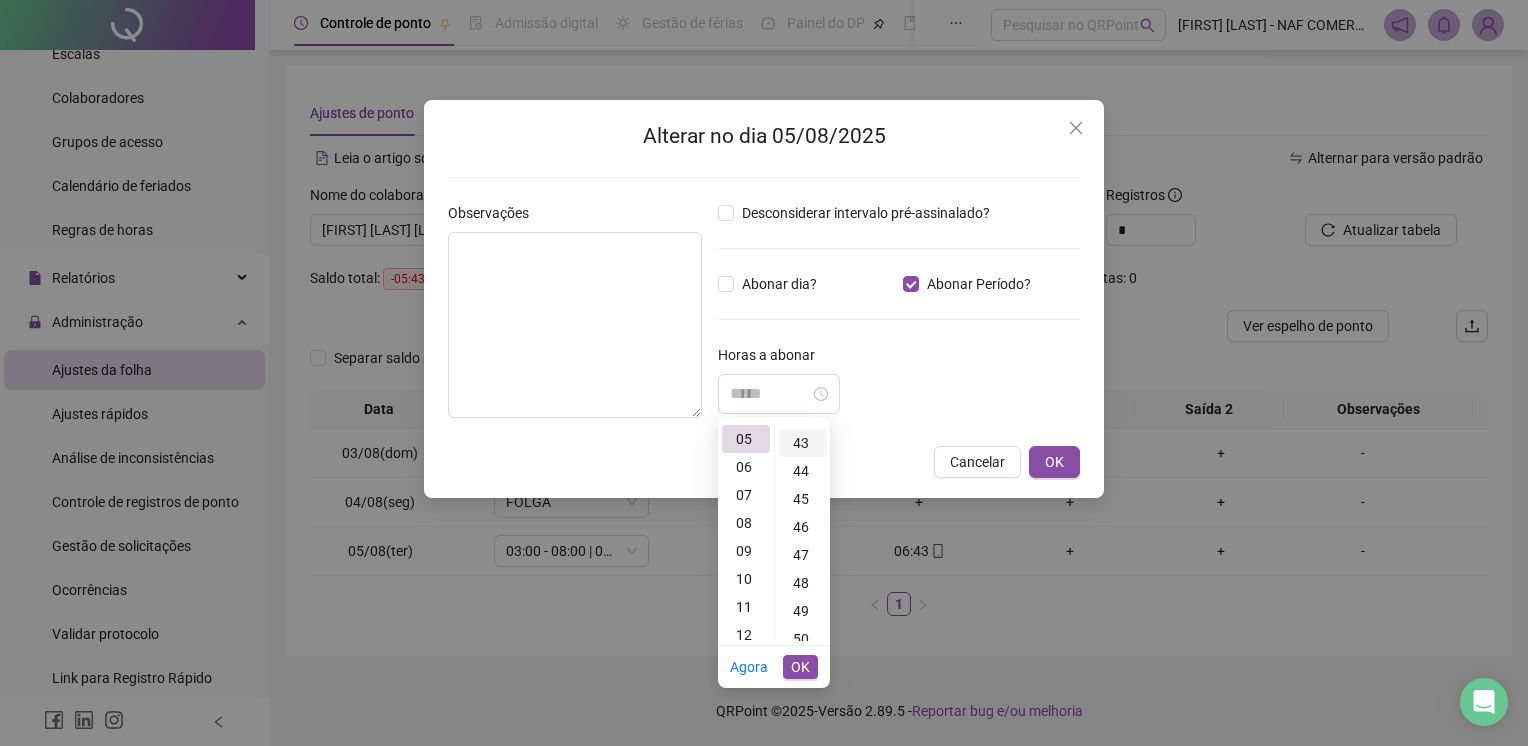 click on "43" at bounding box center [803, 443] 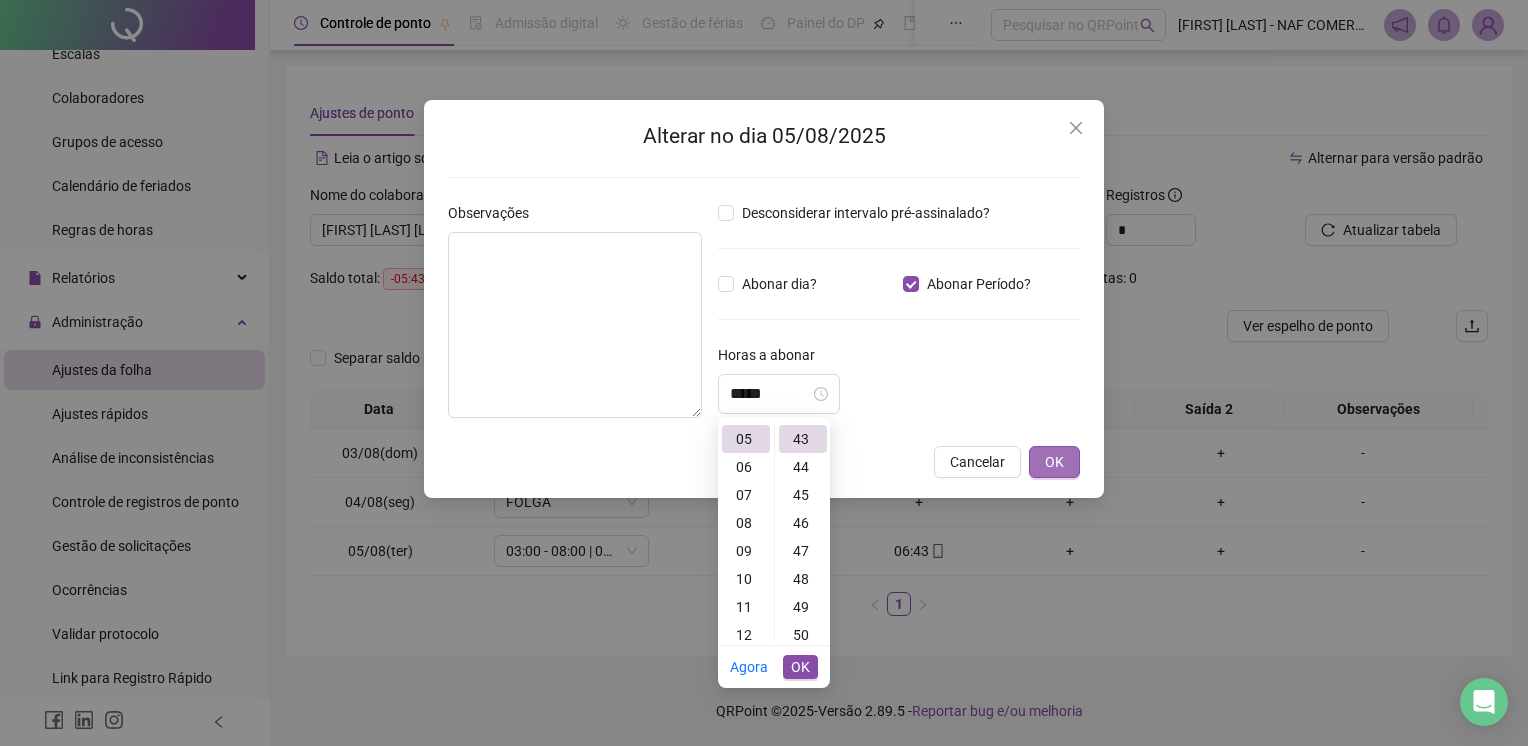 click on "OK" at bounding box center (1054, 462) 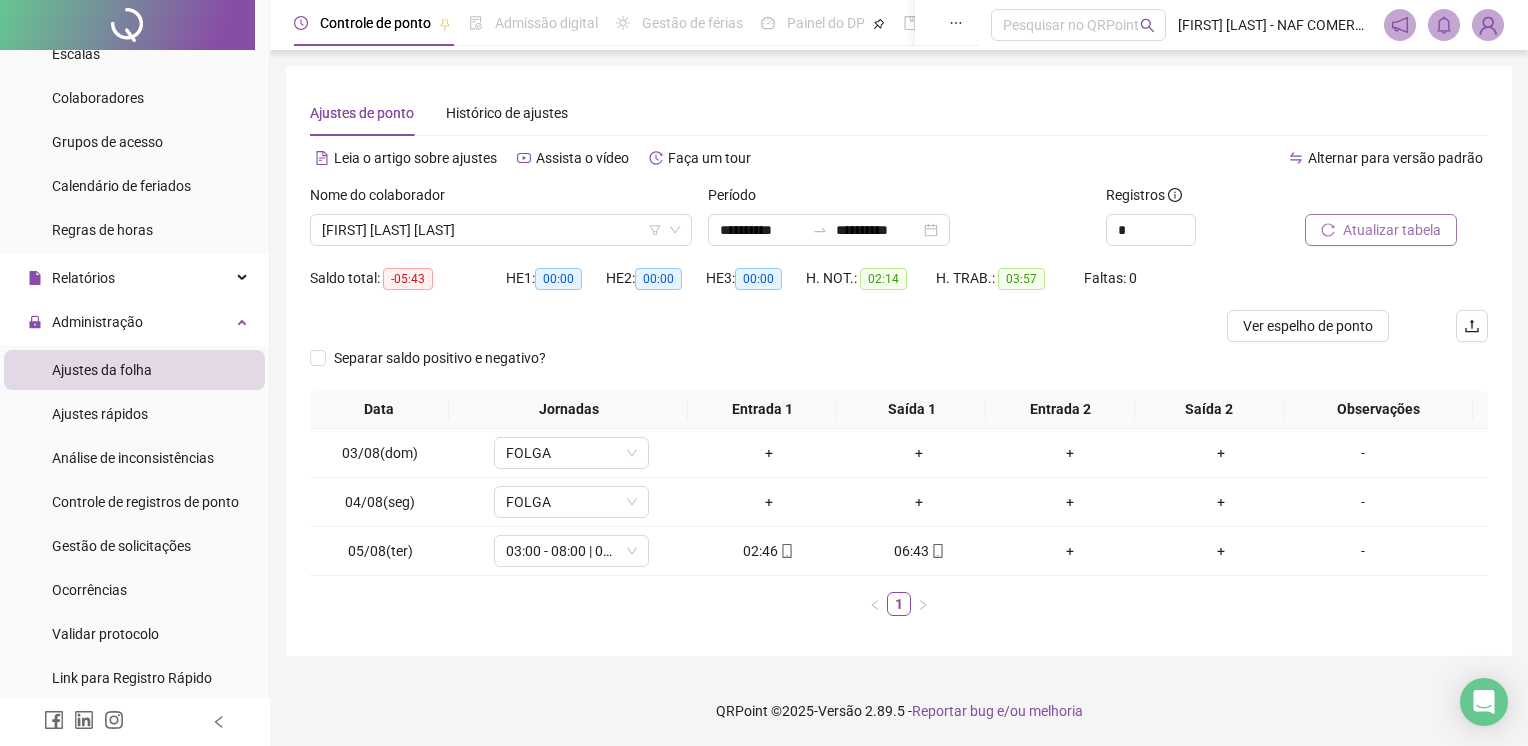 click on "Atualizar tabela" at bounding box center (1381, 230) 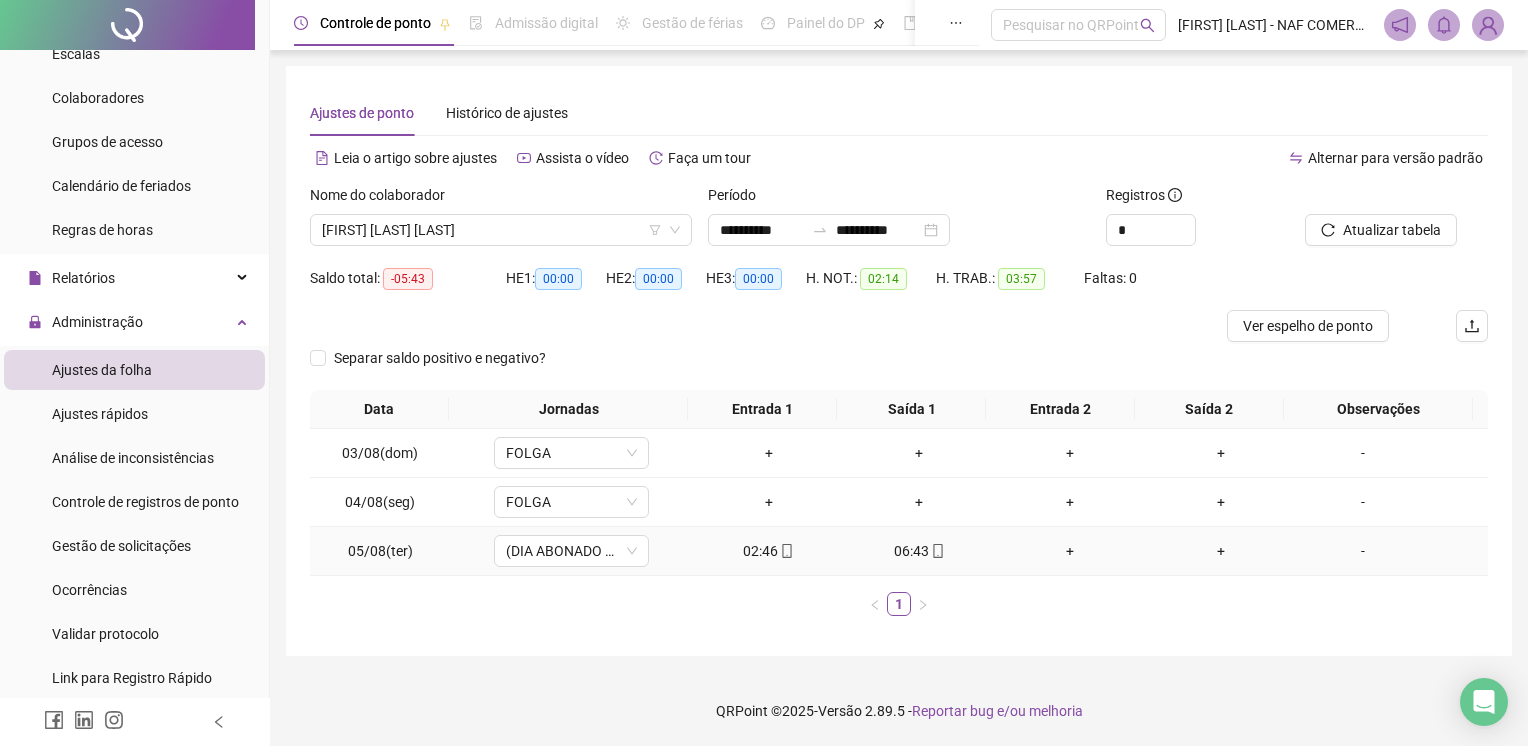 click on "-" at bounding box center (1363, 551) 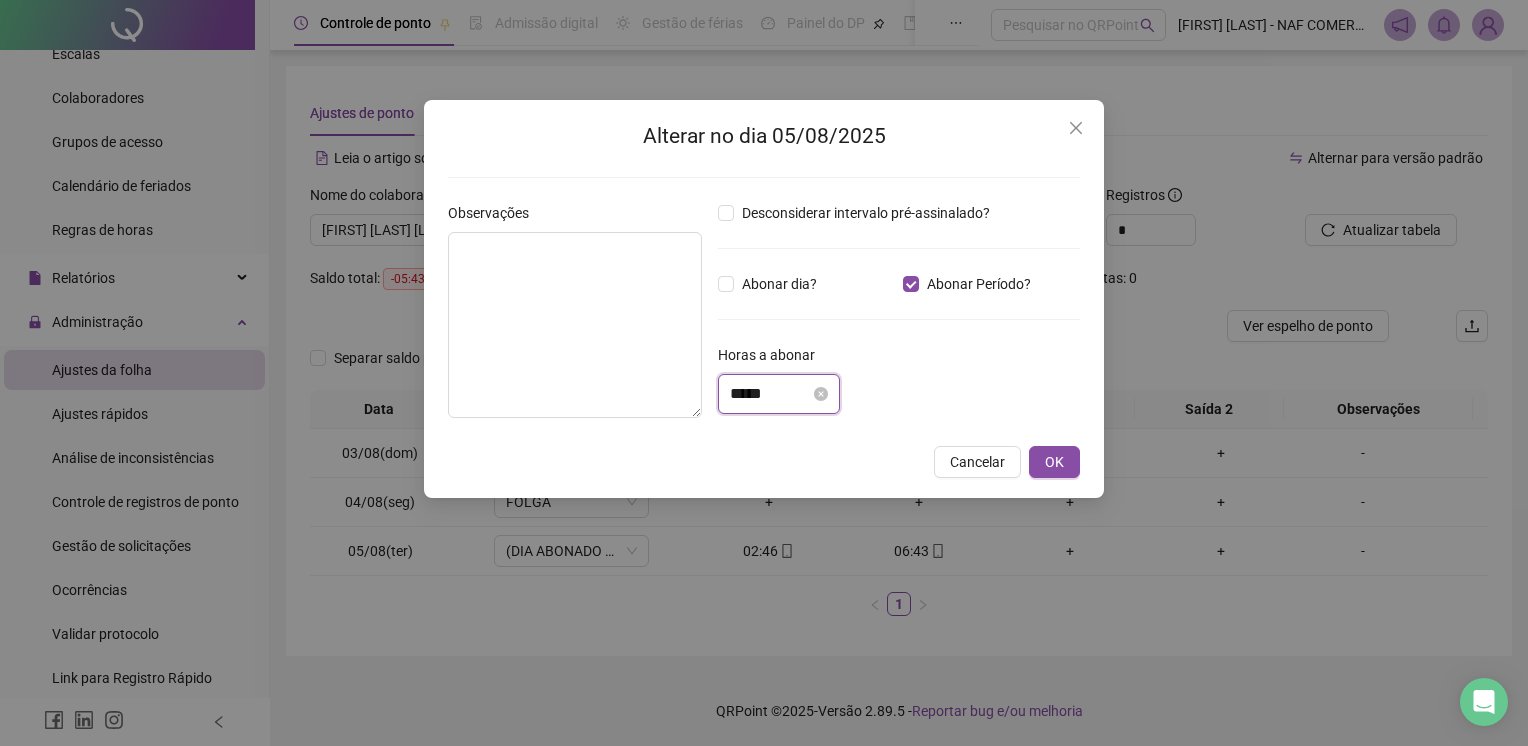 click on "*****" at bounding box center (770, 394) 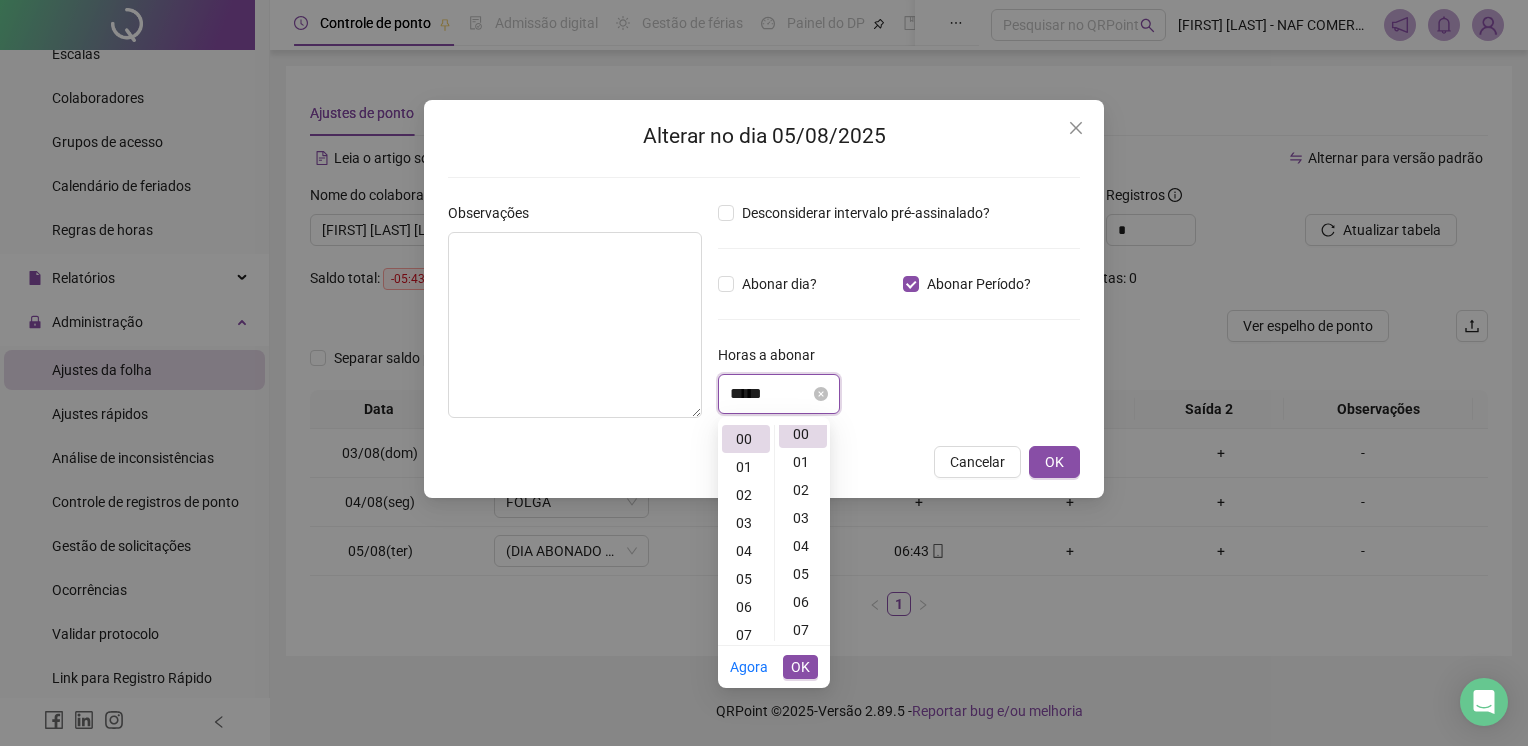 scroll, scrollTop: 0, scrollLeft: 0, axis: both 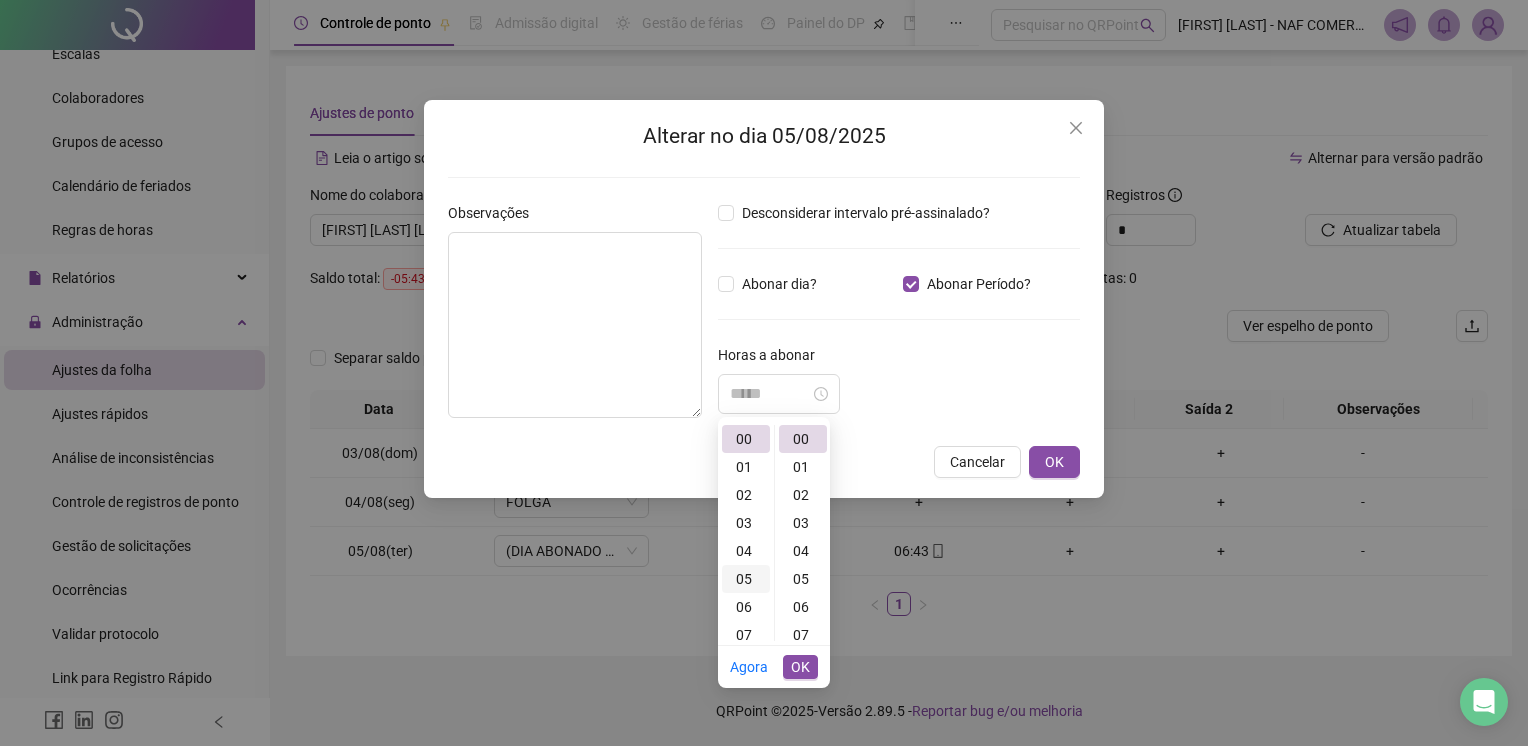 click on "05" at bounding box center (746, 579) 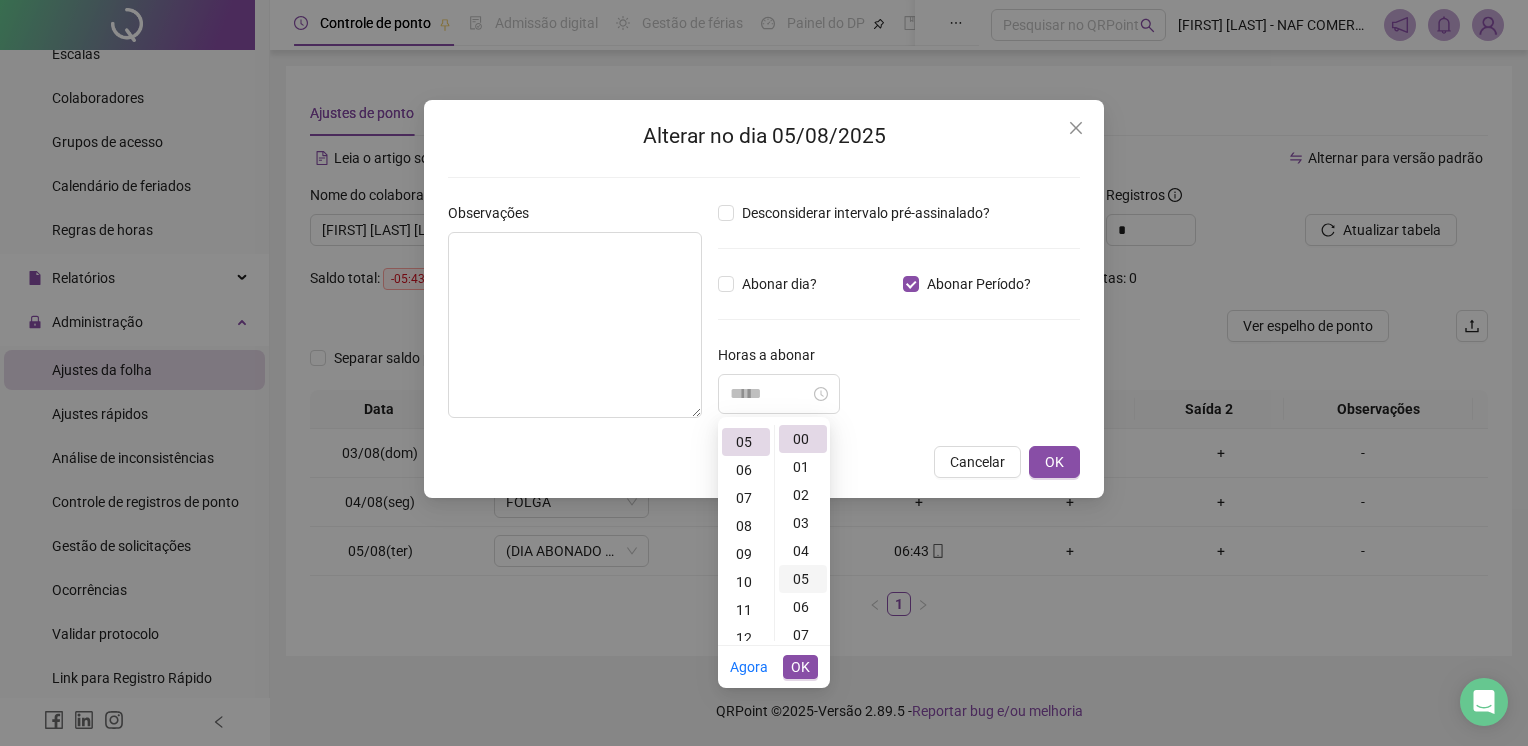 scroll, scrollTop: 140, scrollLeft: 0, axis: vertical 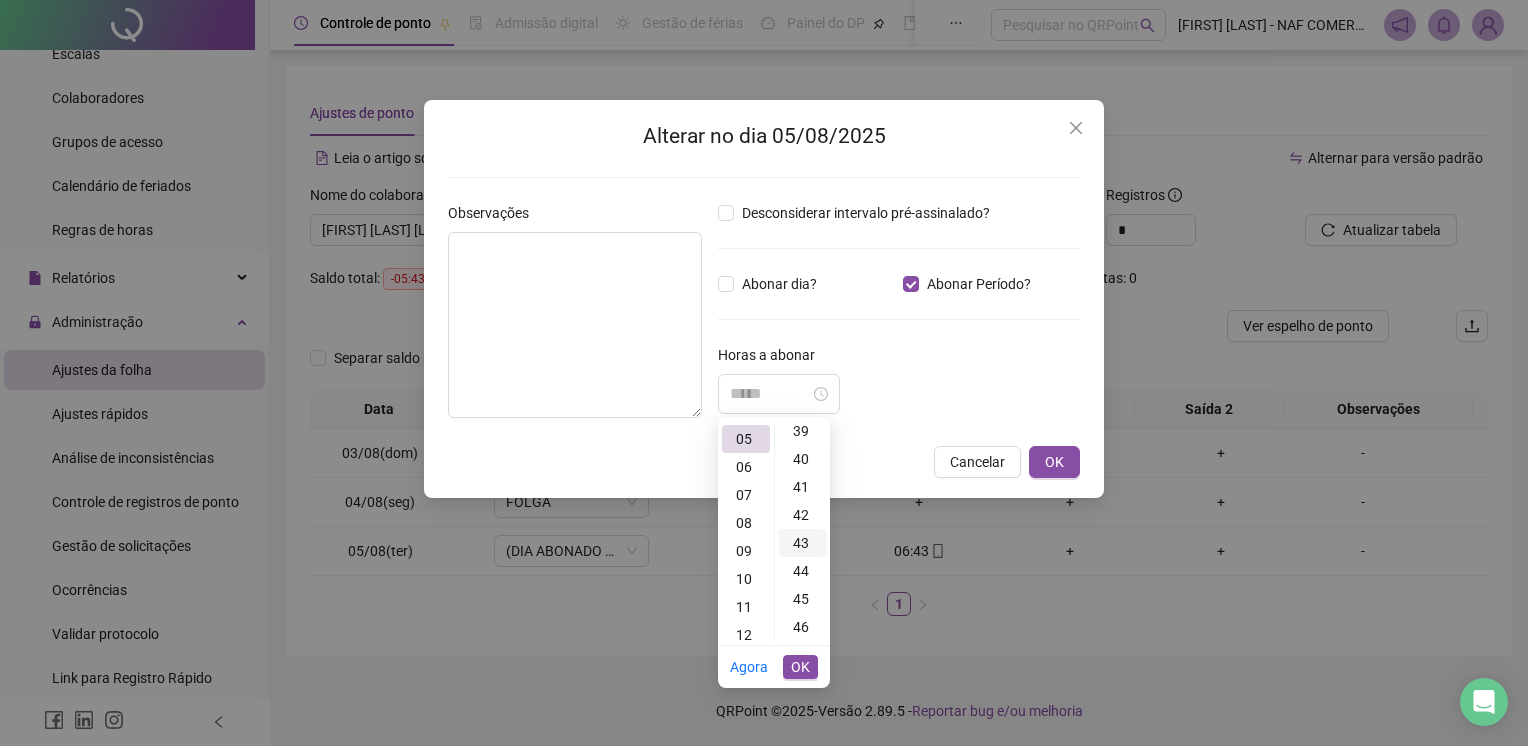 click on "43" at bounding box center [803, 543] 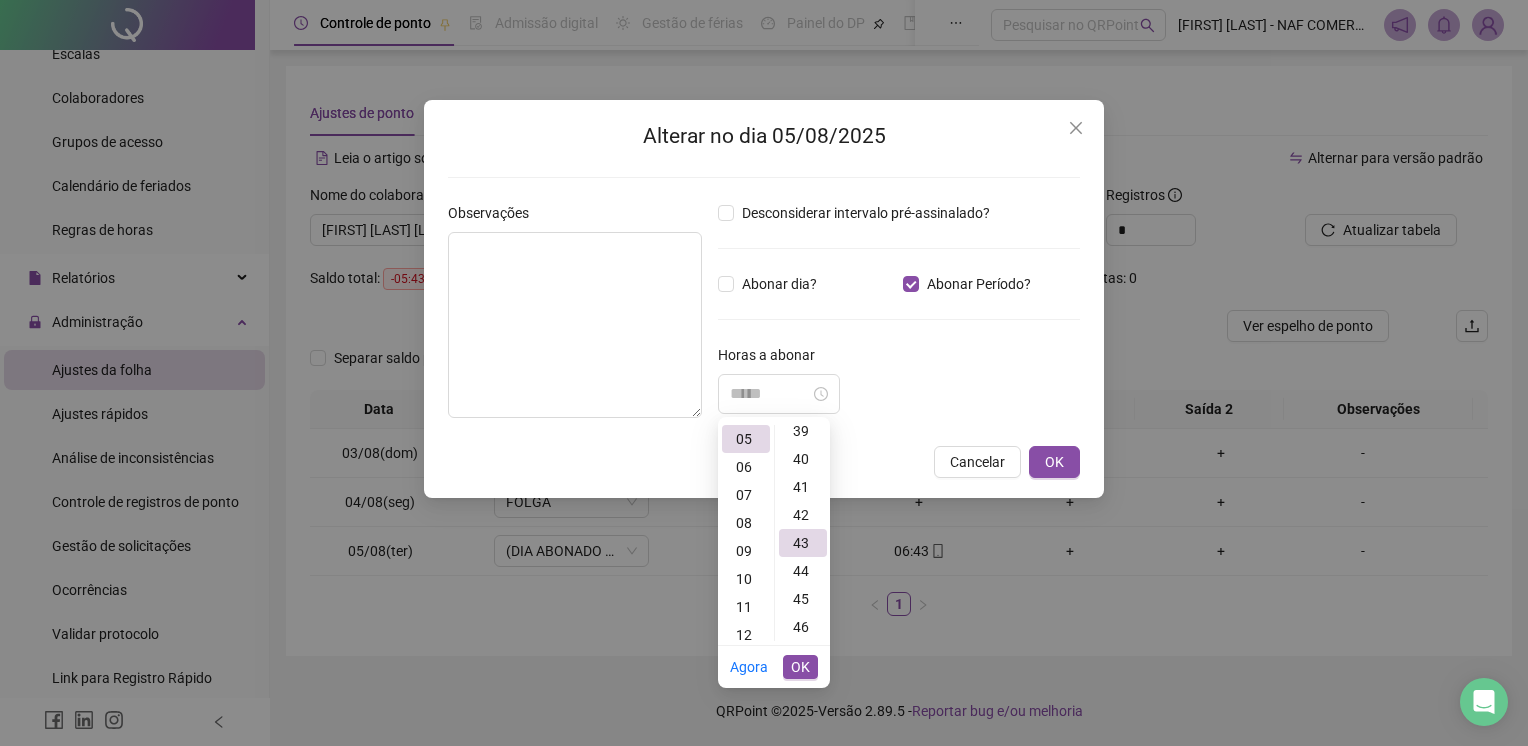 scroll, scrollTop: 1204, scrollLeft: 0, axis: vertical 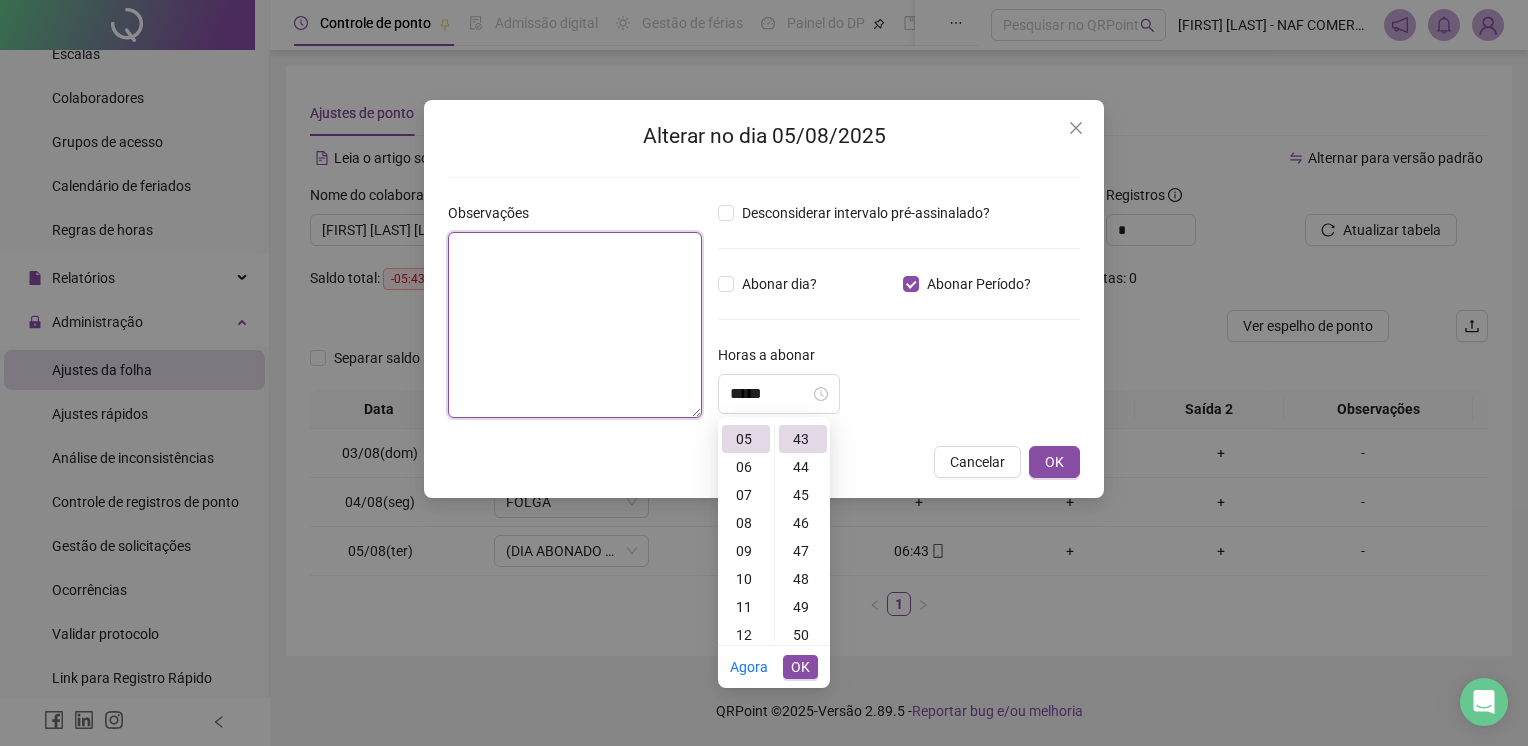 type on "*****" 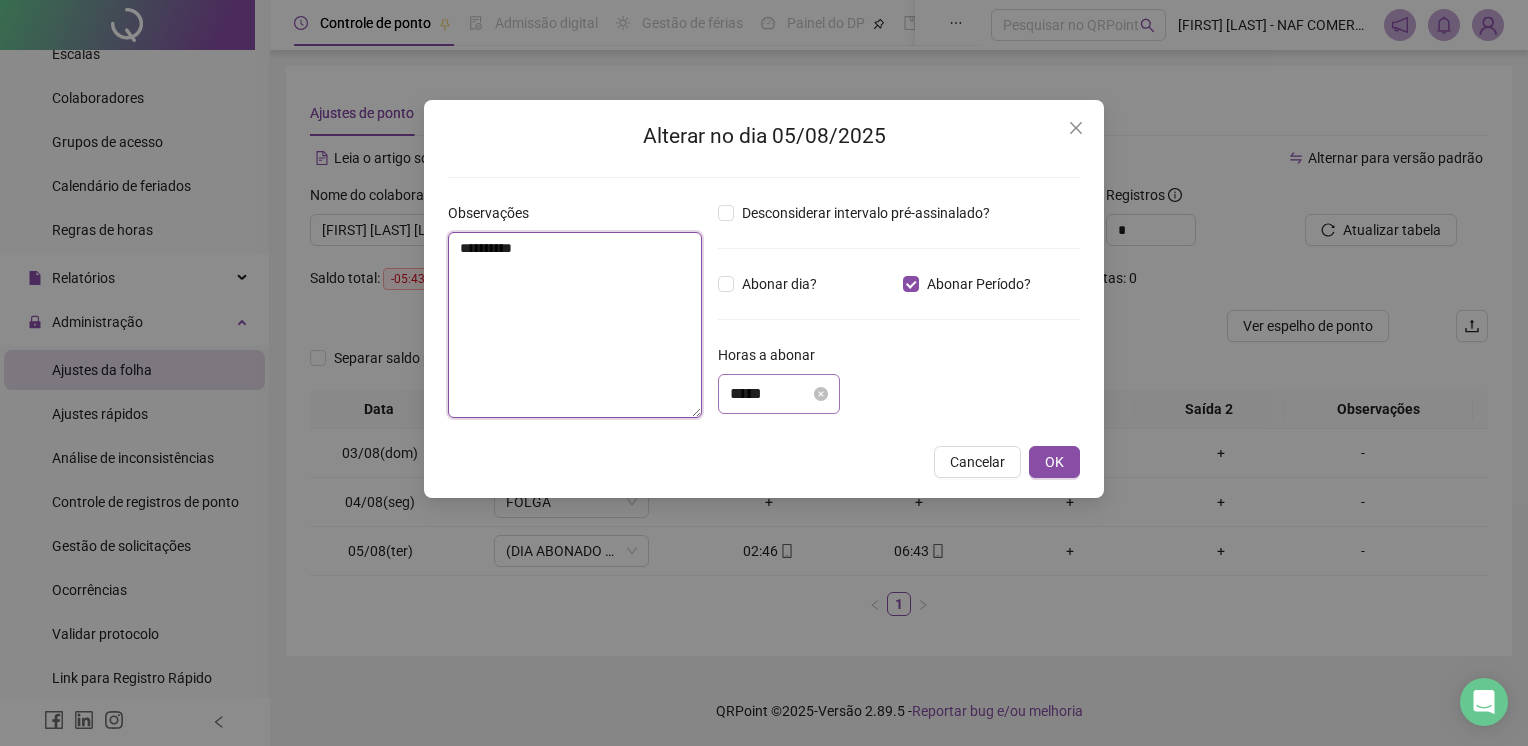 type on "**********" 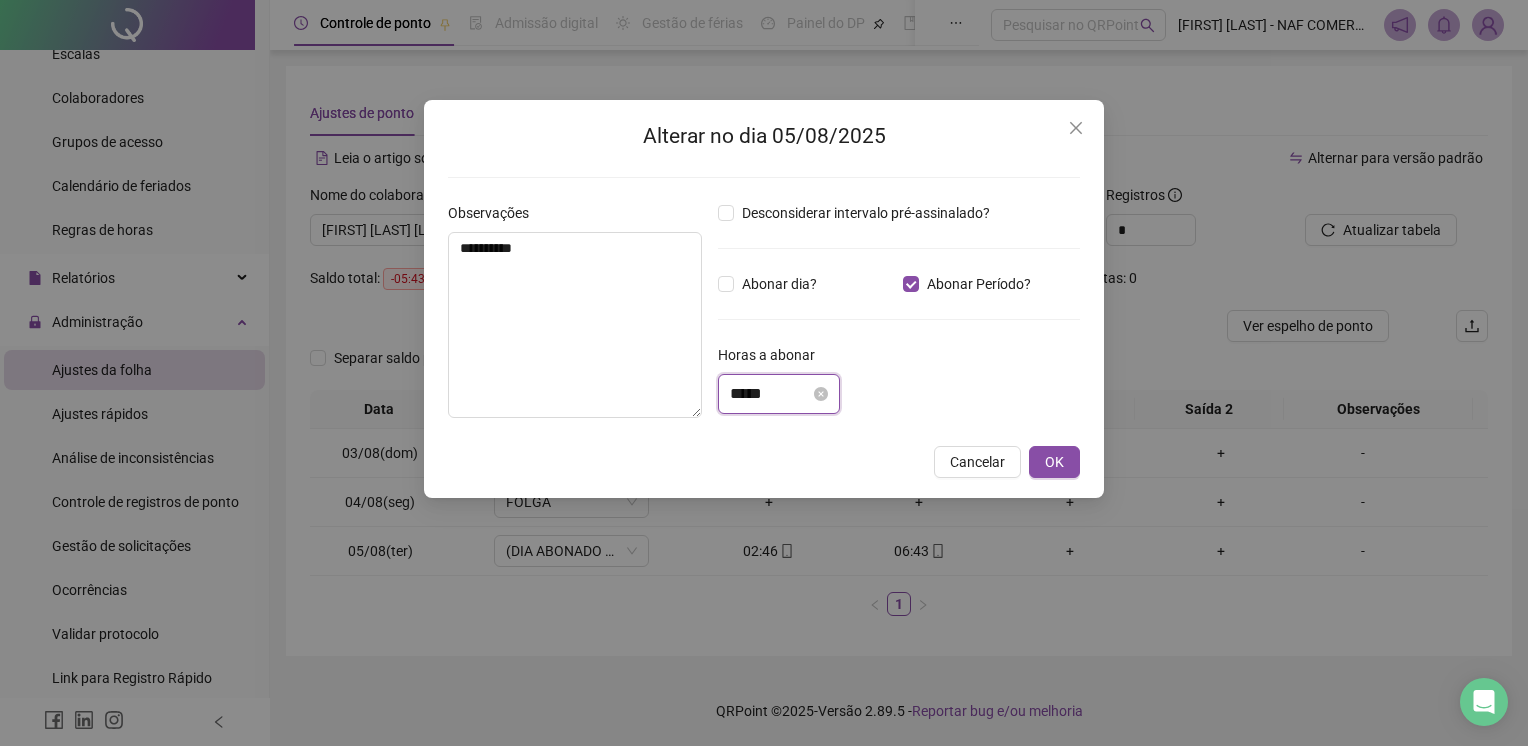 click on "*****" at bounding box center (770, 394) 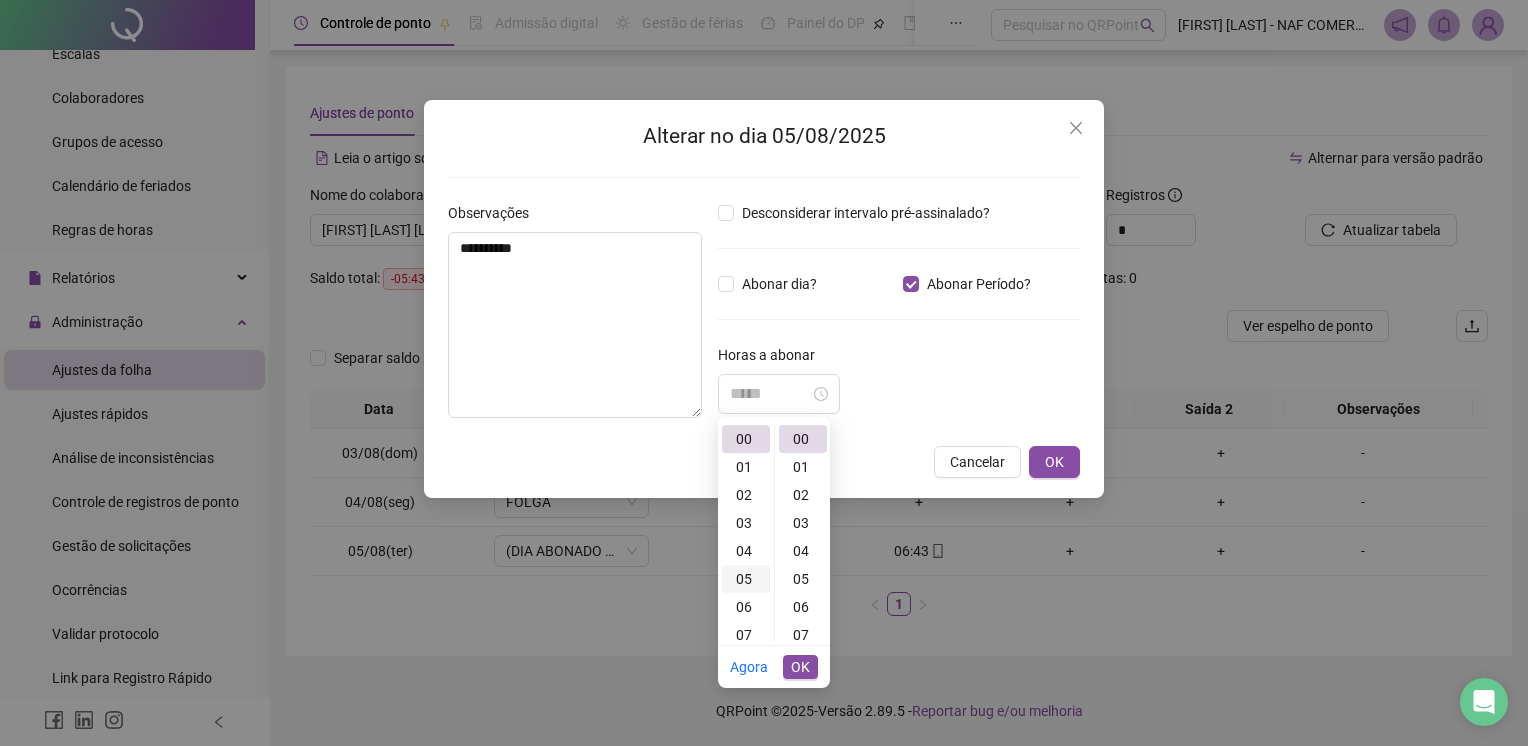click on "05" at bounding box center (746, 579) 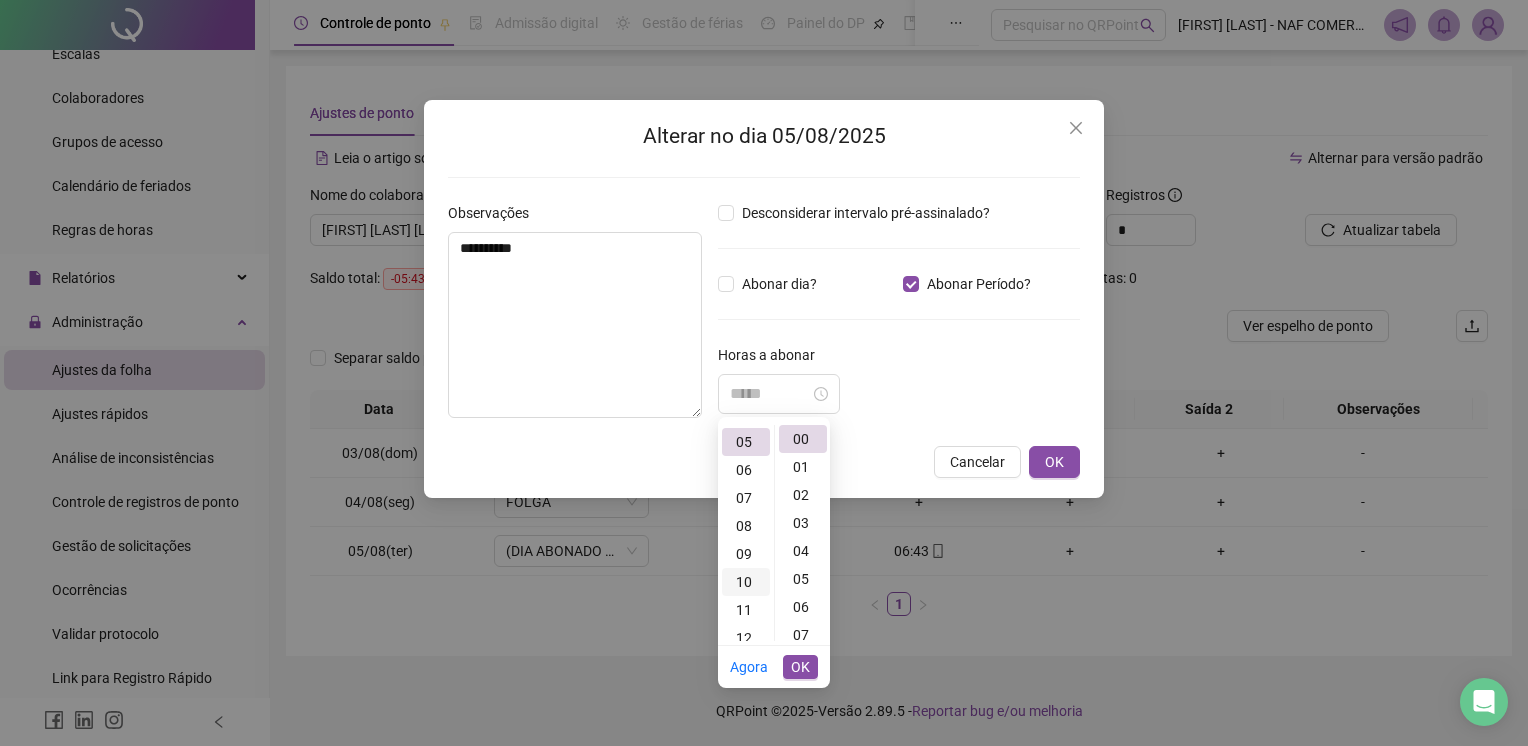 scroll, scrollTop: 140, scrollLeft: 0, axis: vertical 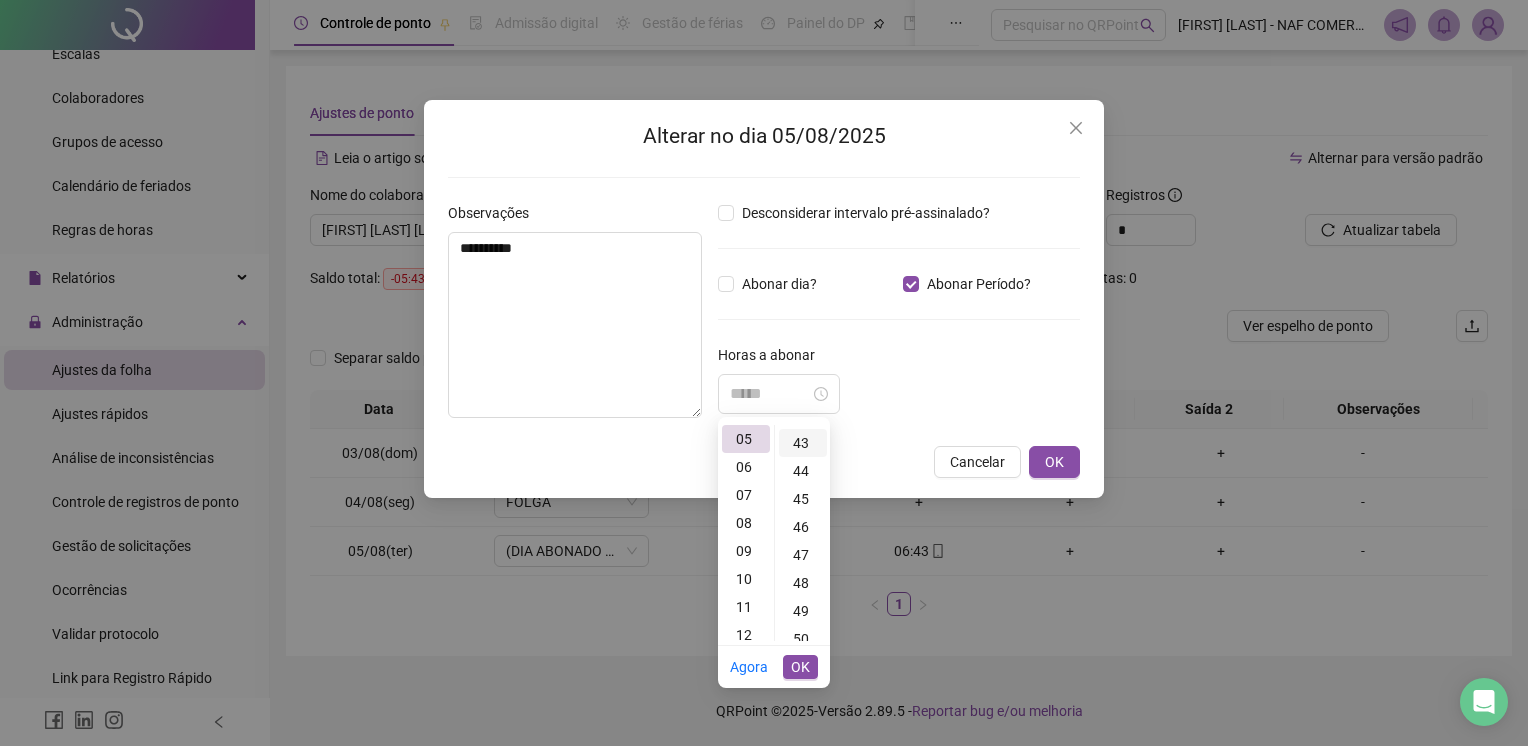 click on "43" at bounding box center (803, 443) 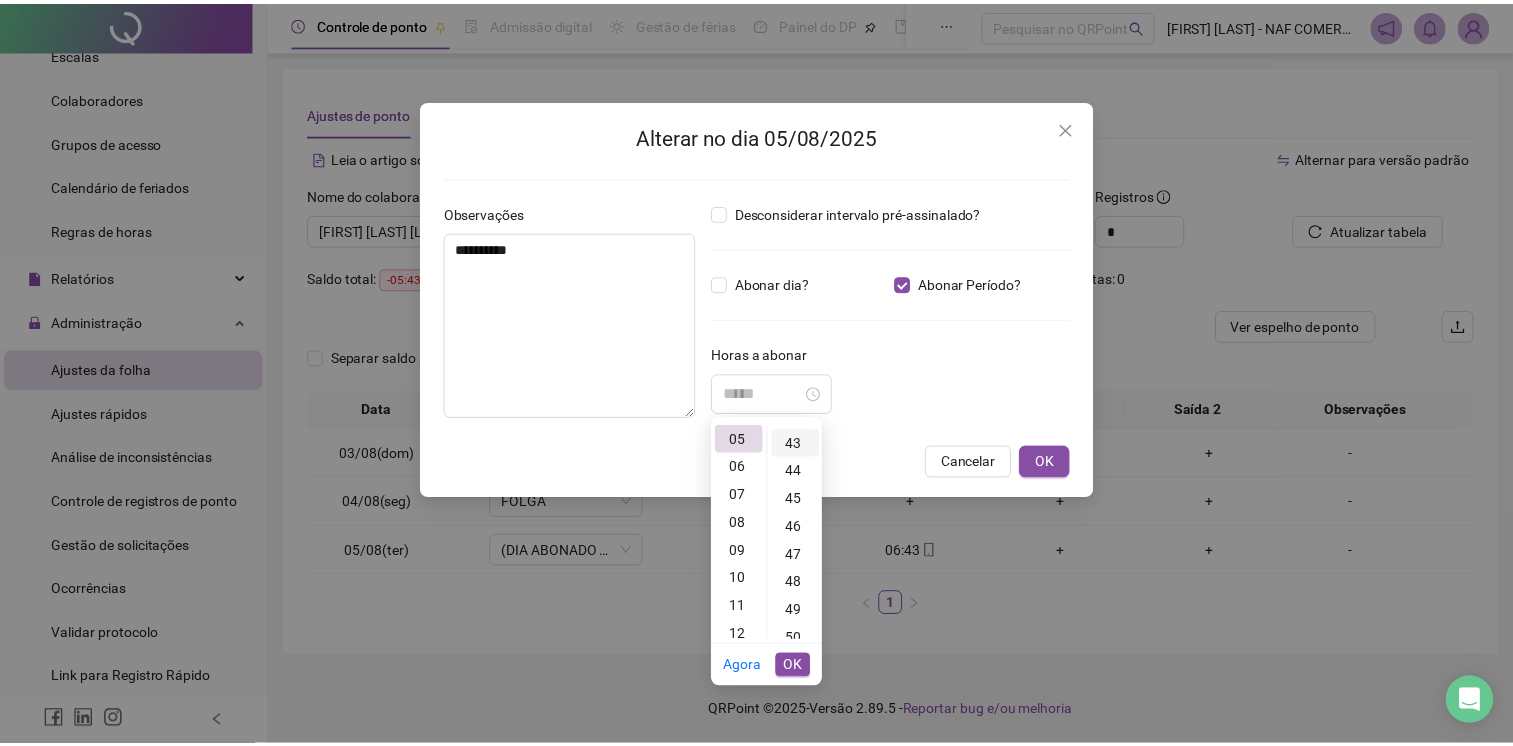 scroll, scrollTop: 1204, scrollLeft: 0, axis: vertical 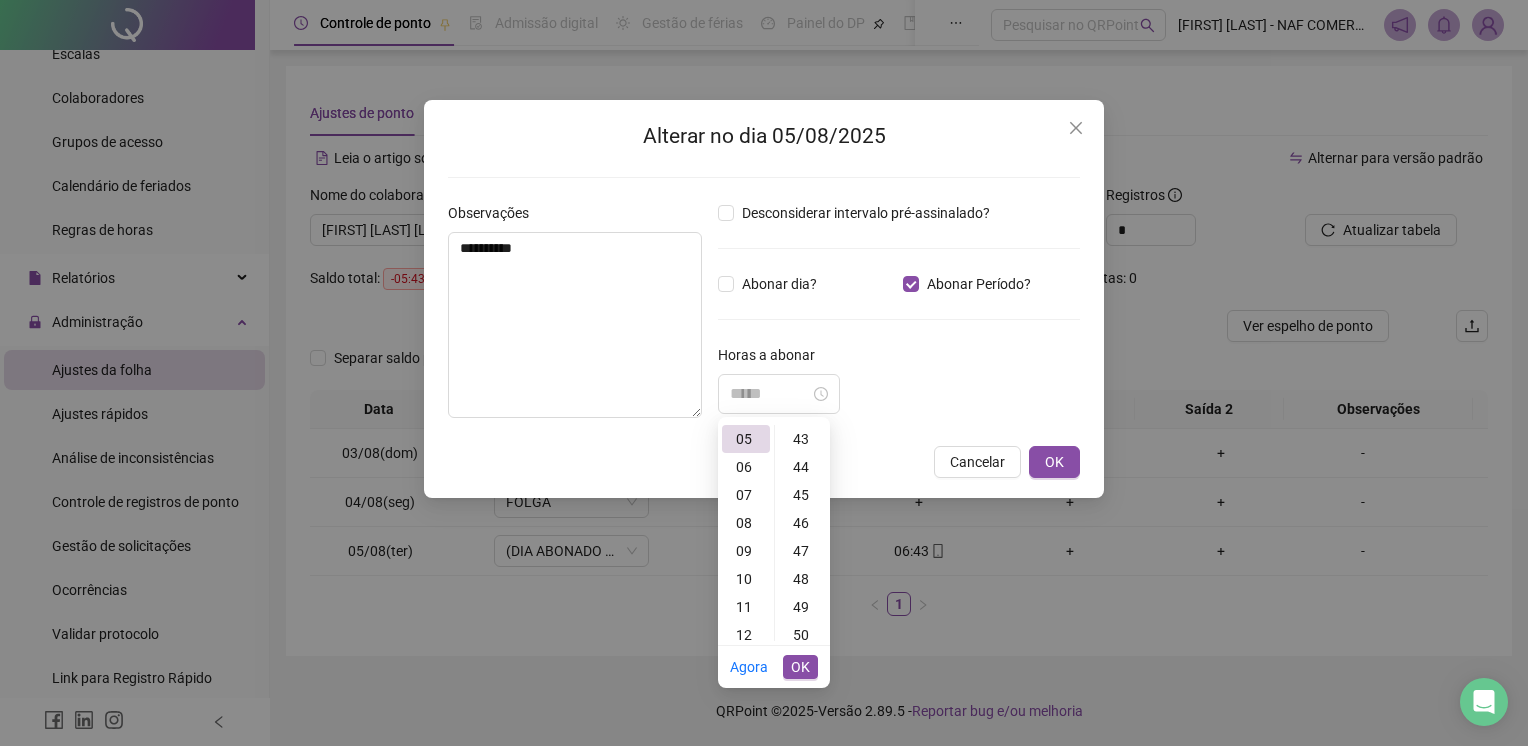 type on "*****" 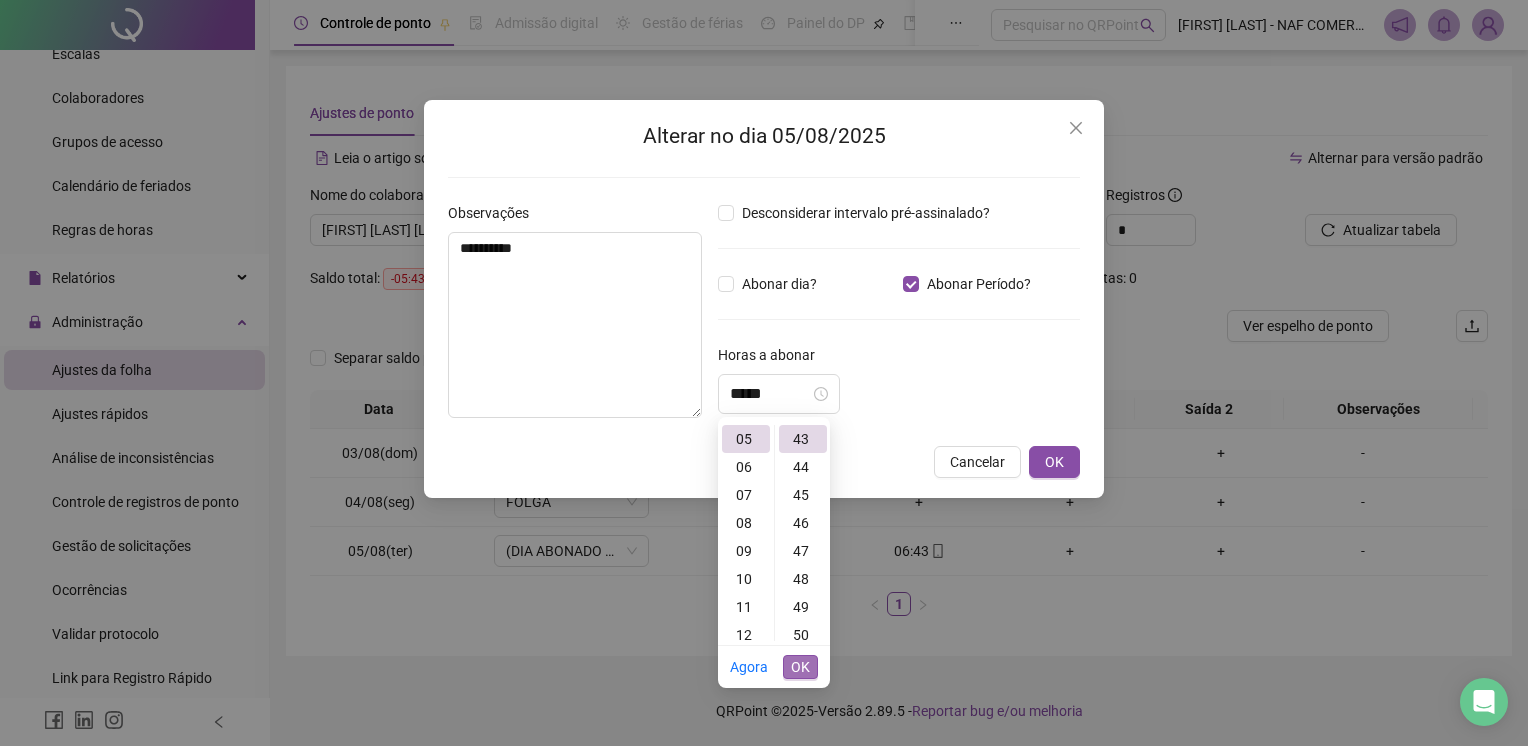 click on "OK" at bounding box center [800, 667] 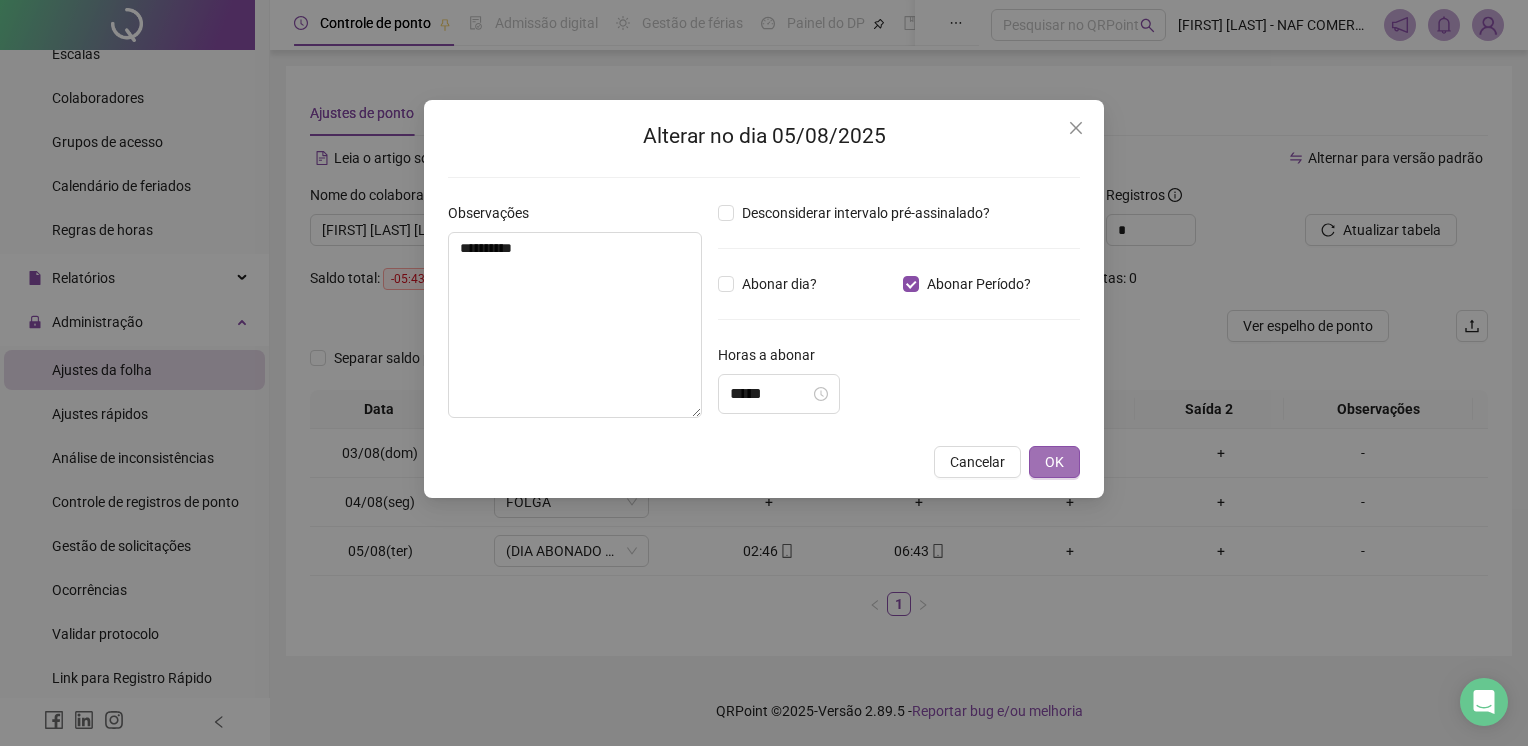 click on "OK" at bounding box center [1054, 462] 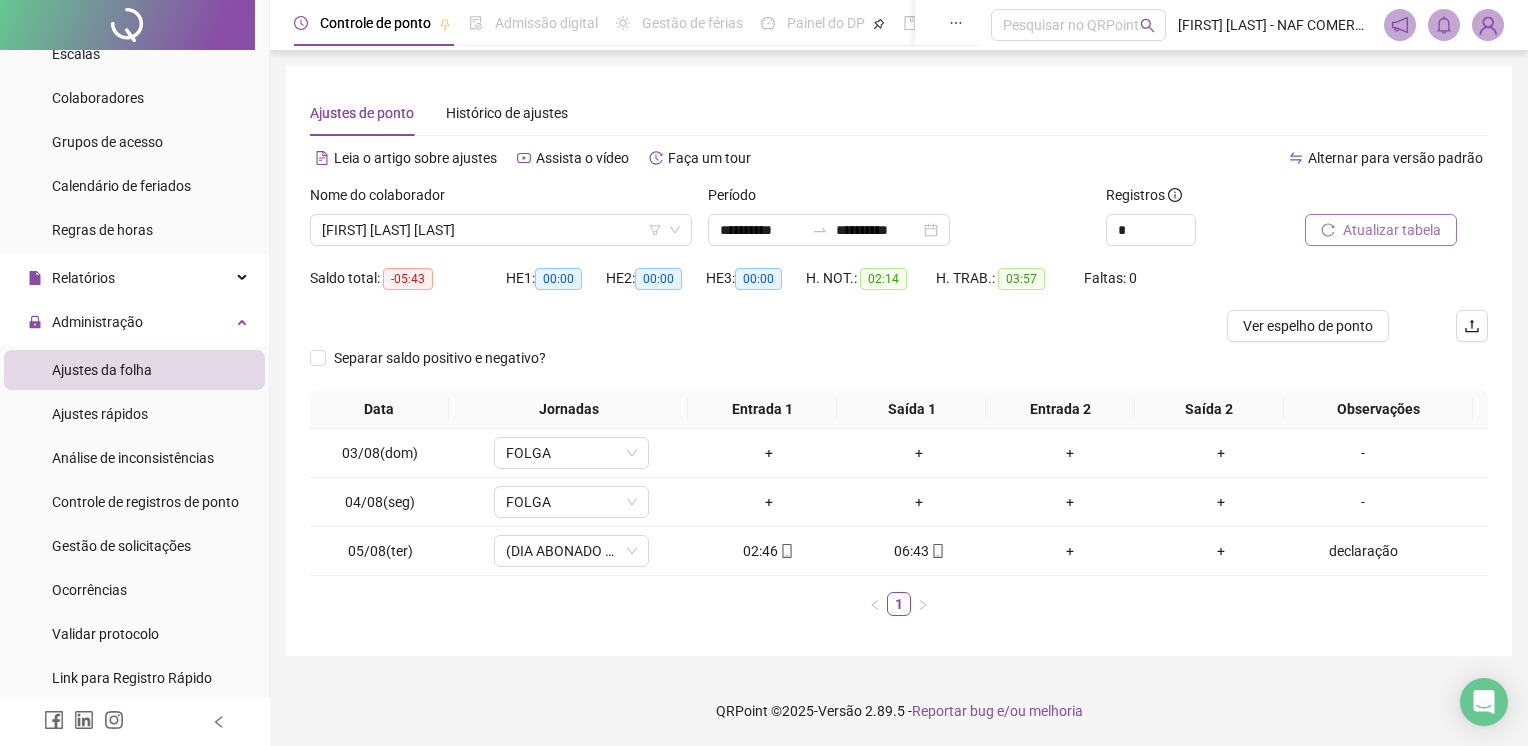 click on "Atualizar tabela" at bounding box center (1392, 230) 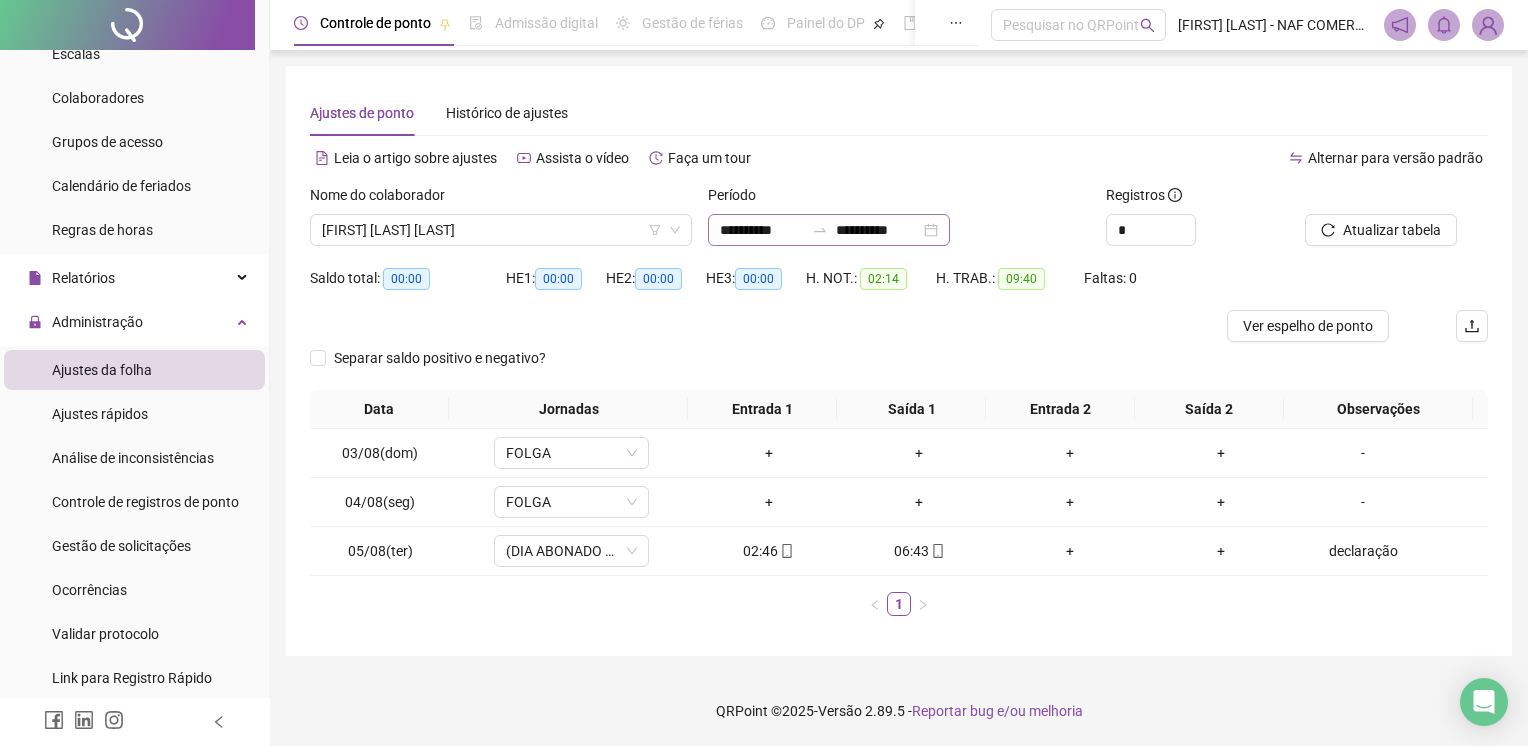 click on "**********" at bounding box center (829, 230) 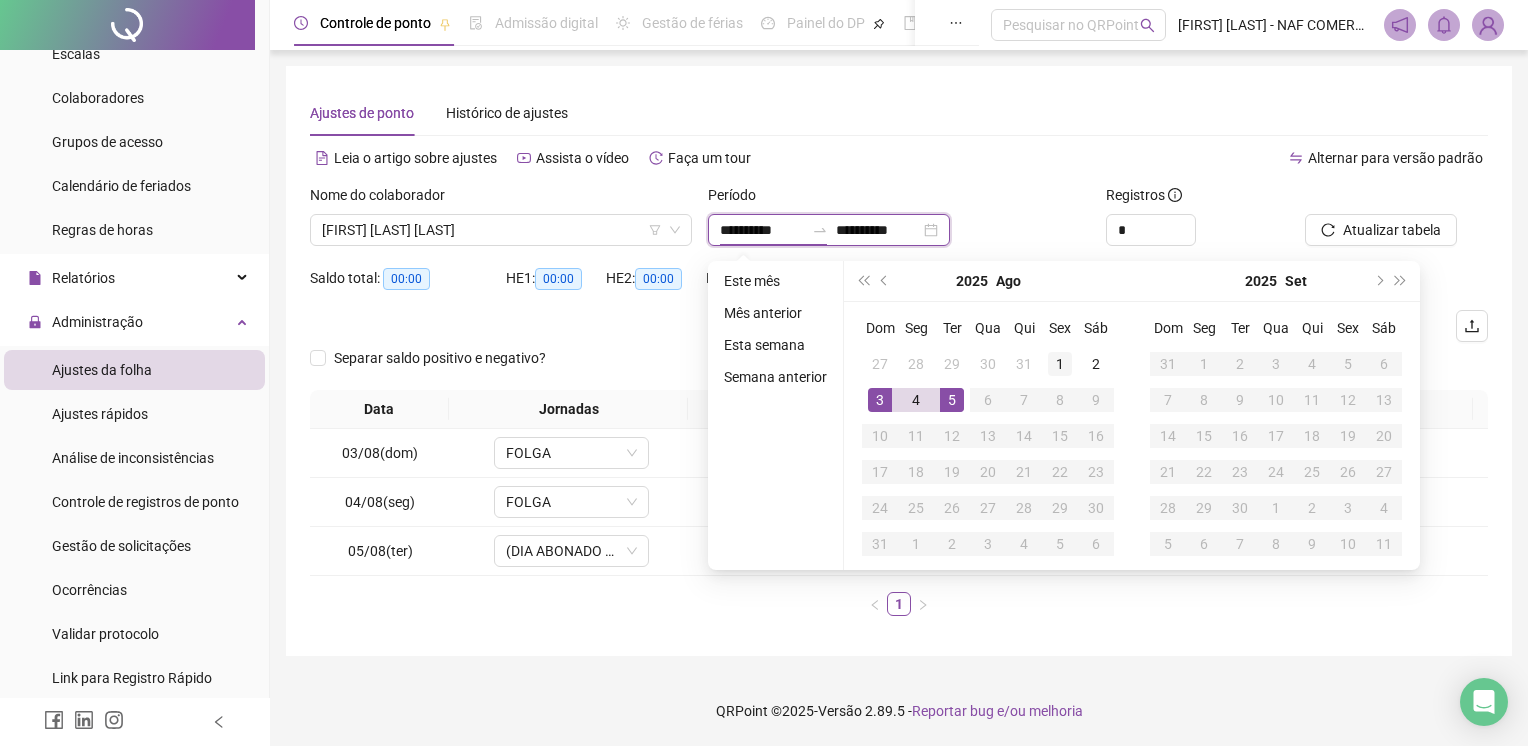 type on "**********" 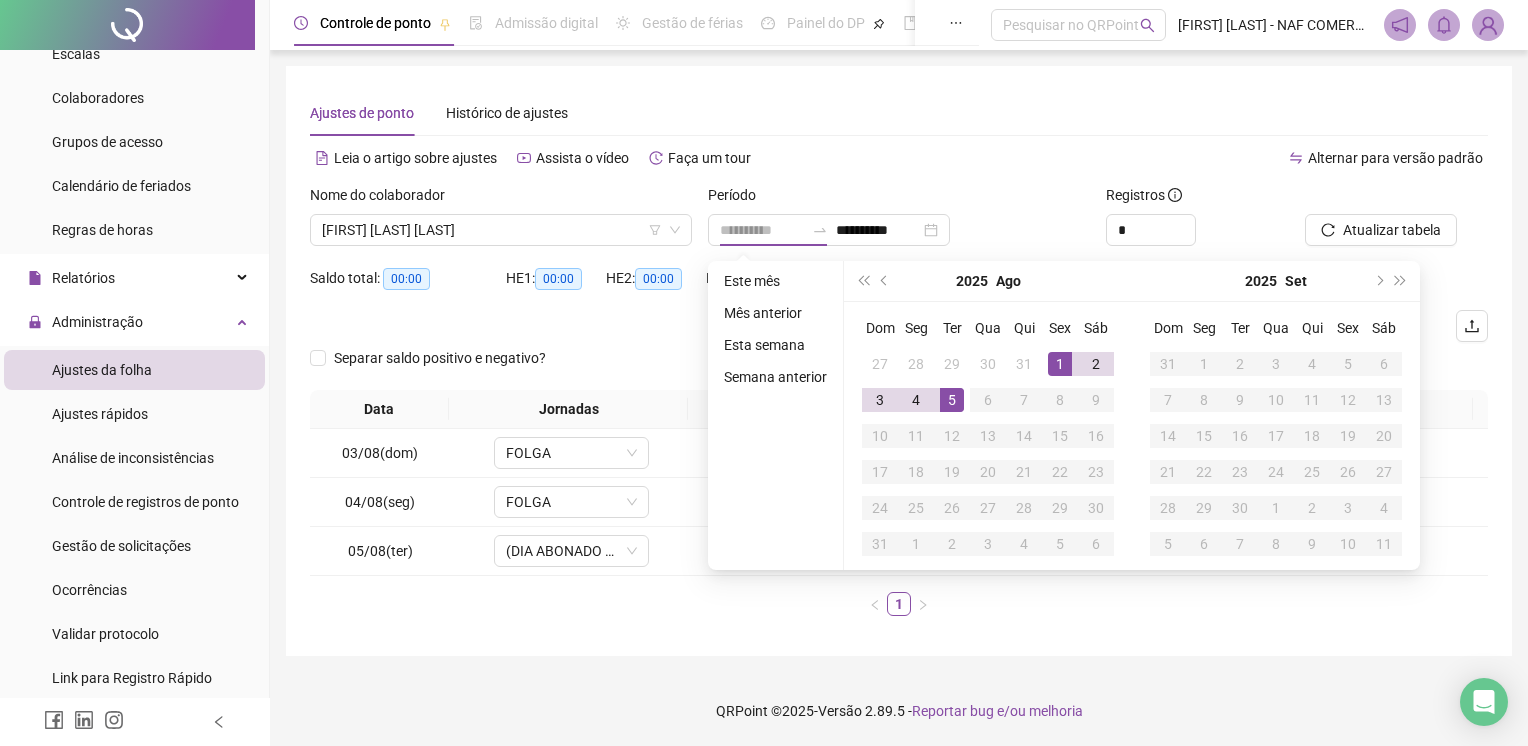 click on "1" at bounding box center [1060, 364] 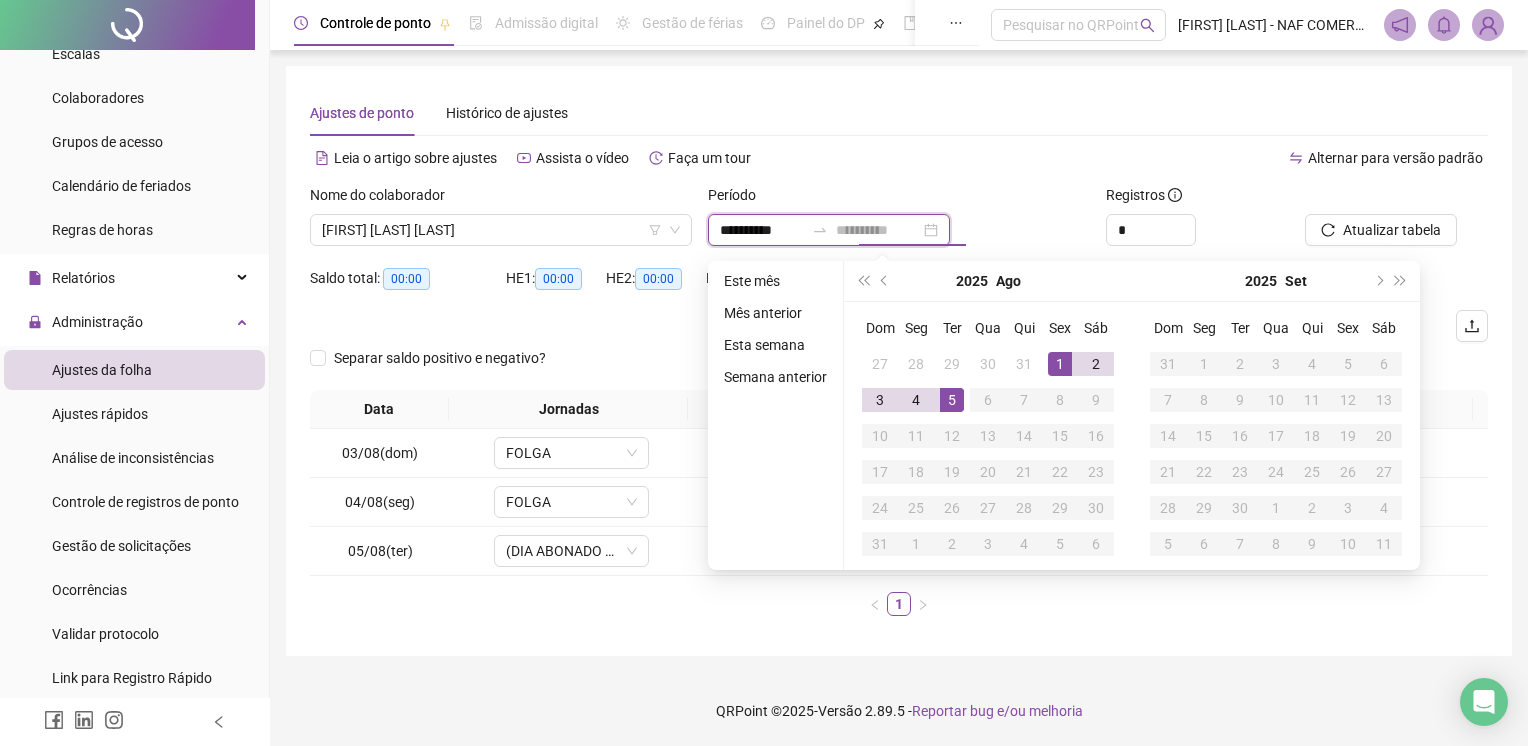type on "**********" 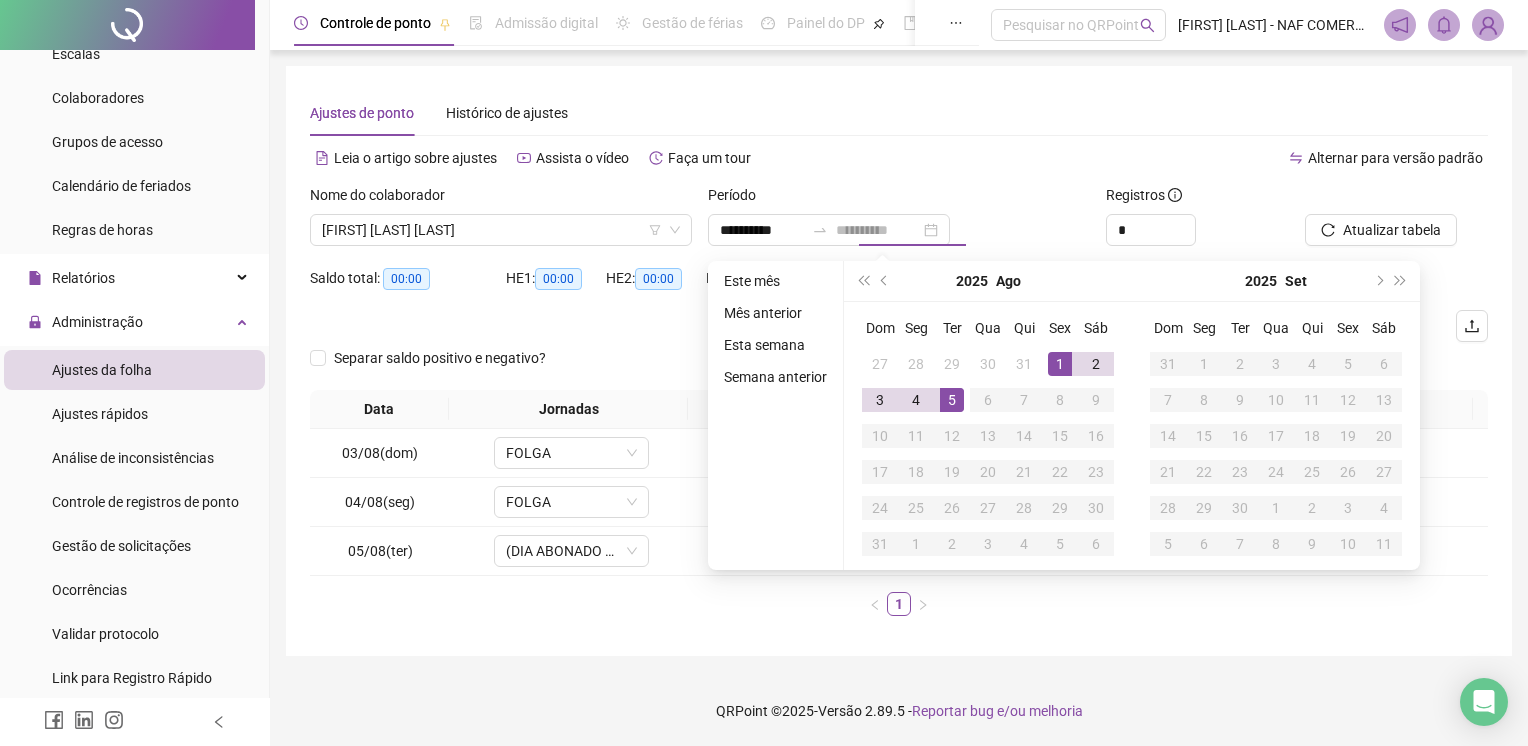 click on "5" at bounding box center (952, 400) 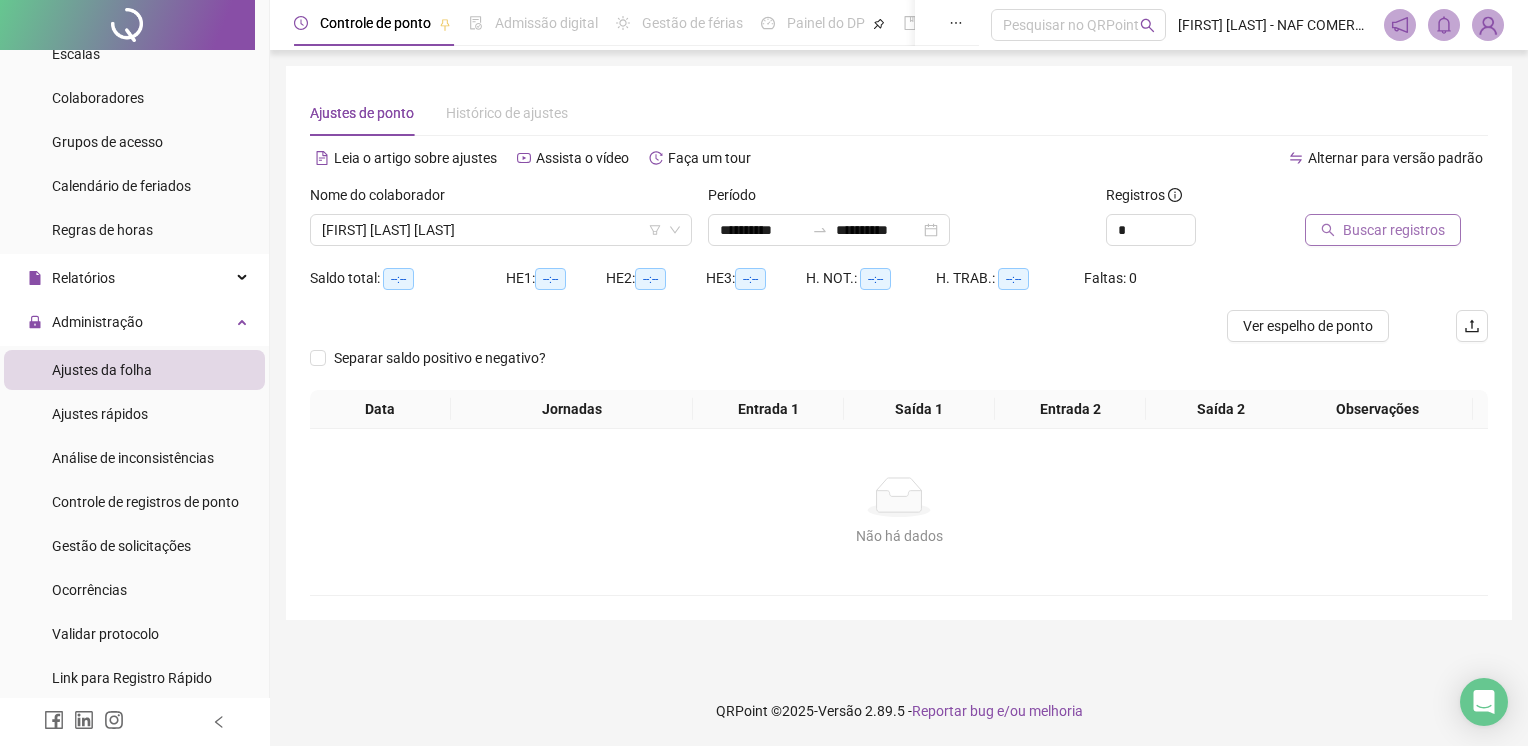 click on "Buscar registros" at bounding box center (1394, 230) 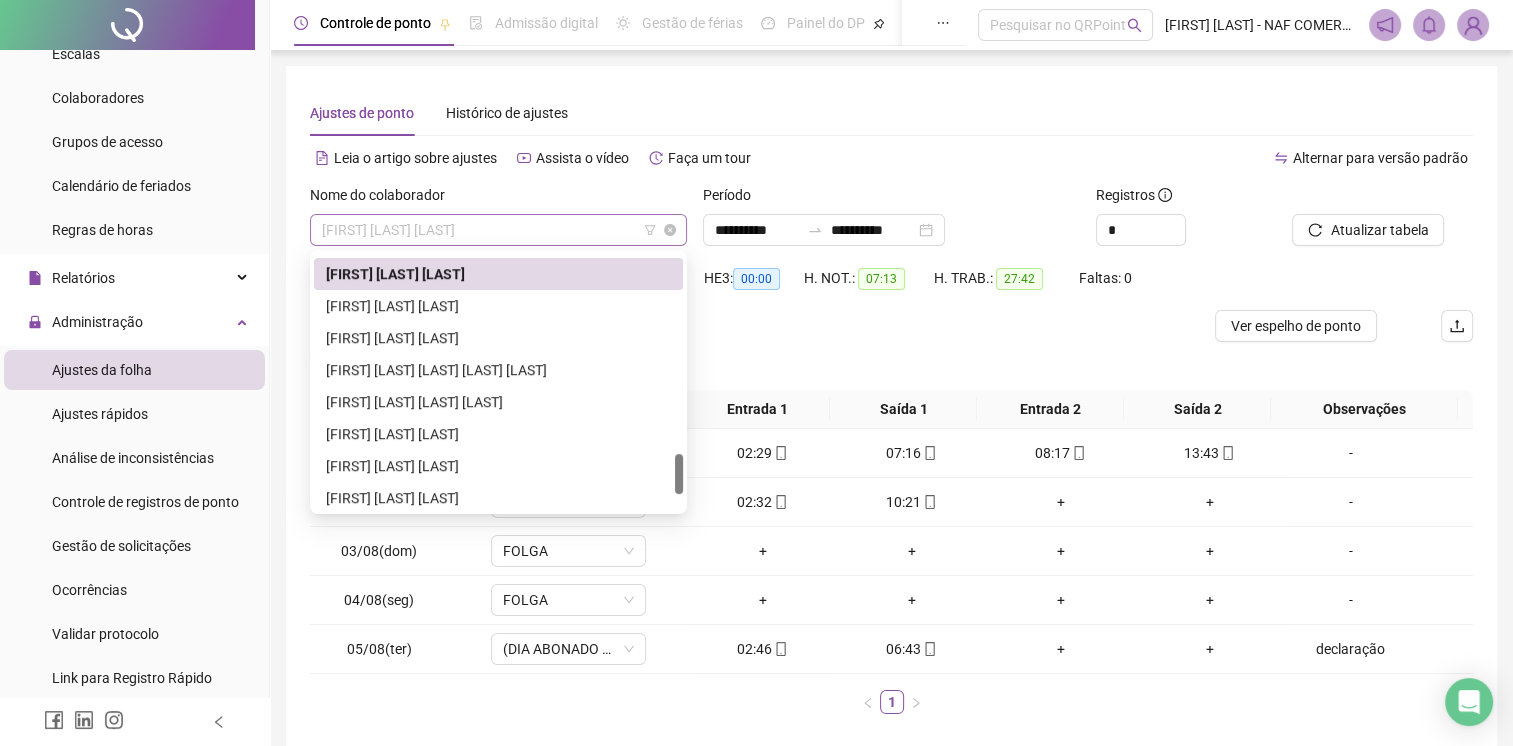 click on "[FIRST] [LAST] [LAST]" at bounding box center (498, 230) 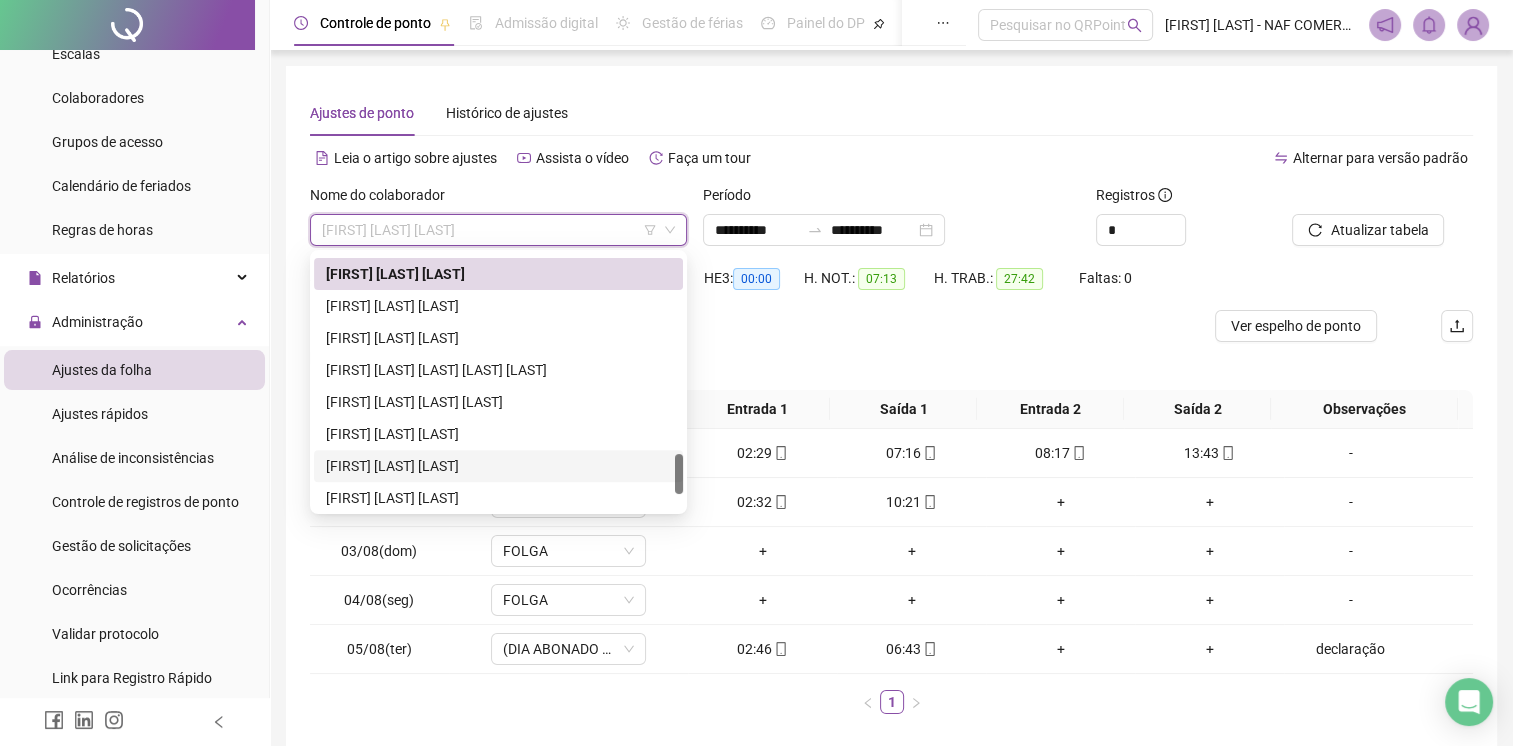 scroll, scrollTop: 1344, scrollLeft: 0, axis: vertical 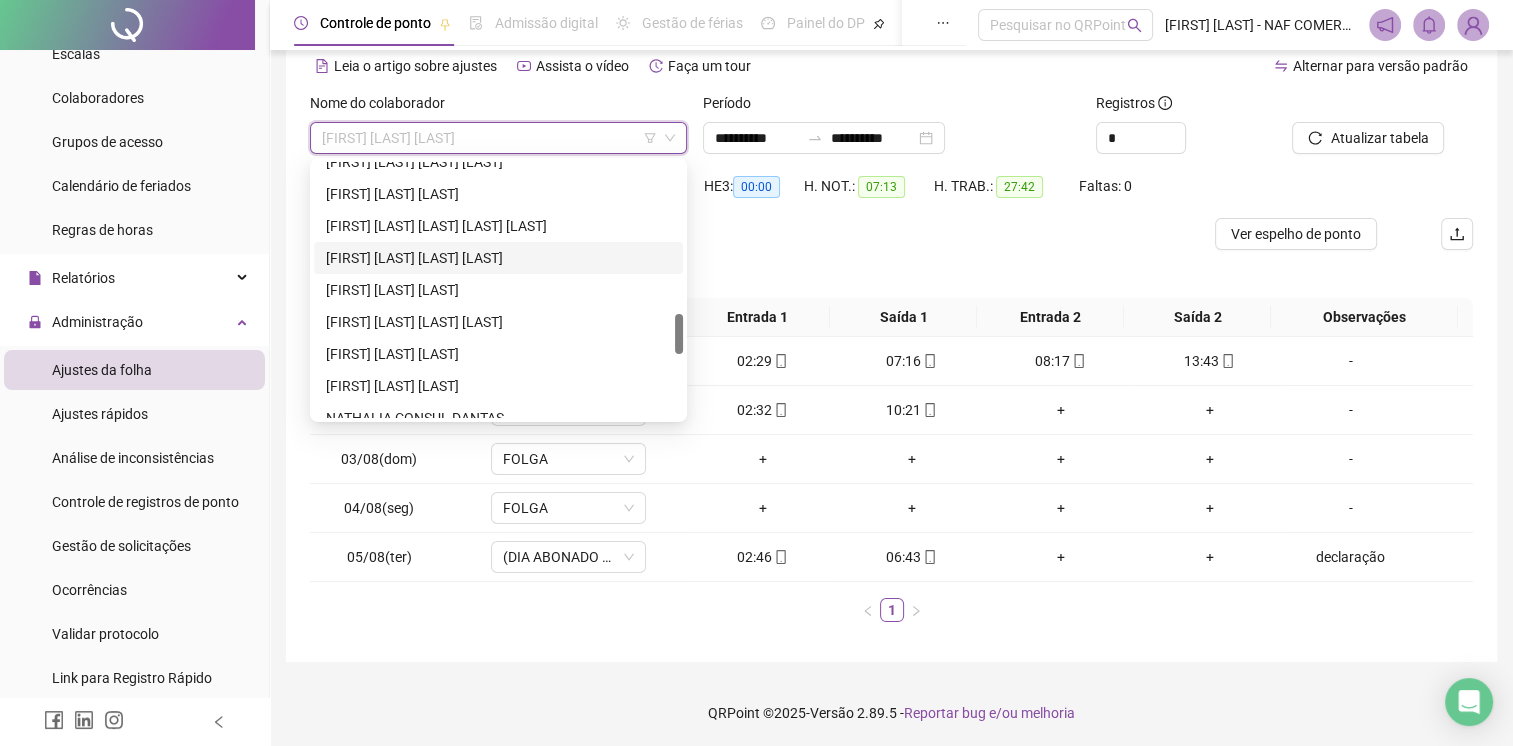 click on "[FIRST] [LAST] [LAST] [LAST]" at bounding box center [498, 258] 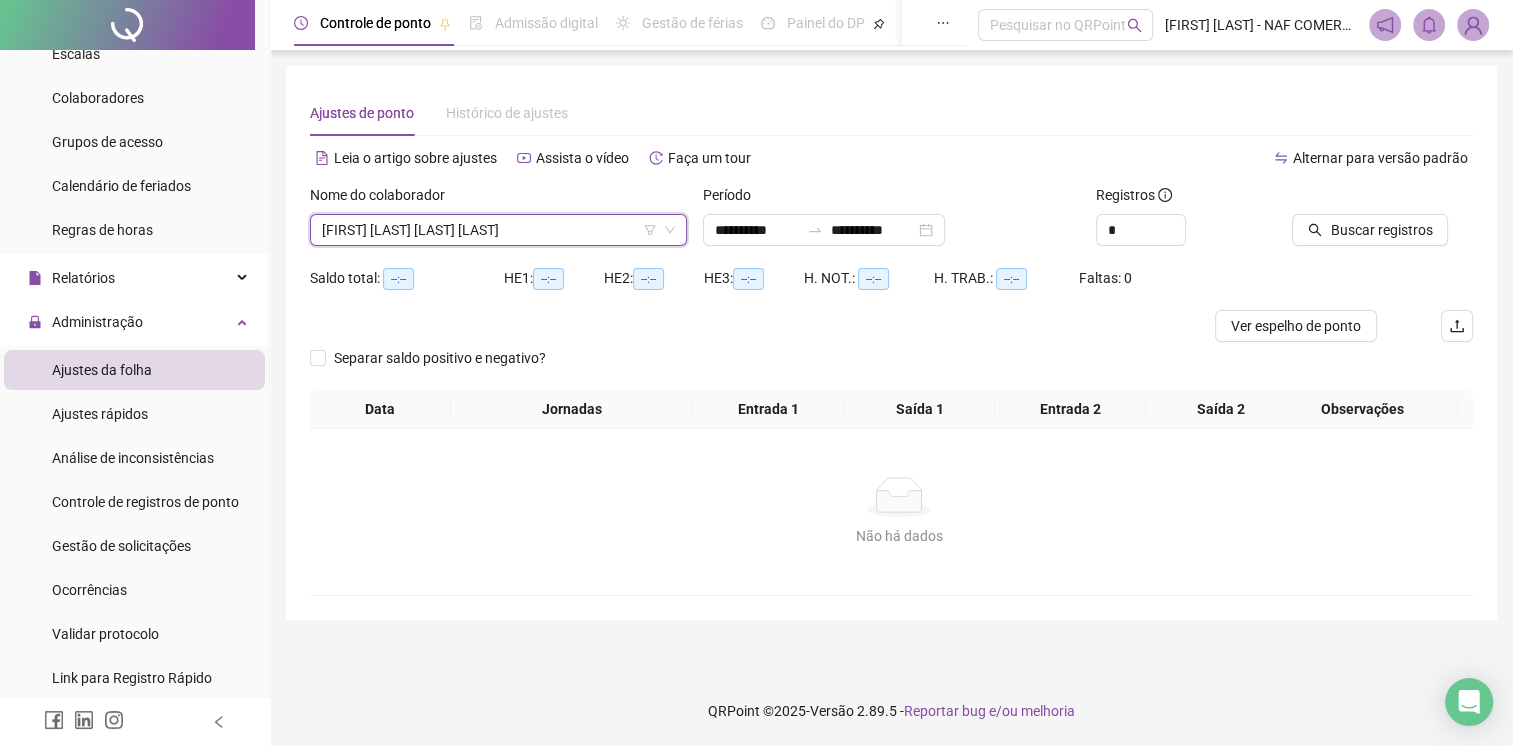 scroll, scrollTop: 0, scrollLeft: 0, axis: both 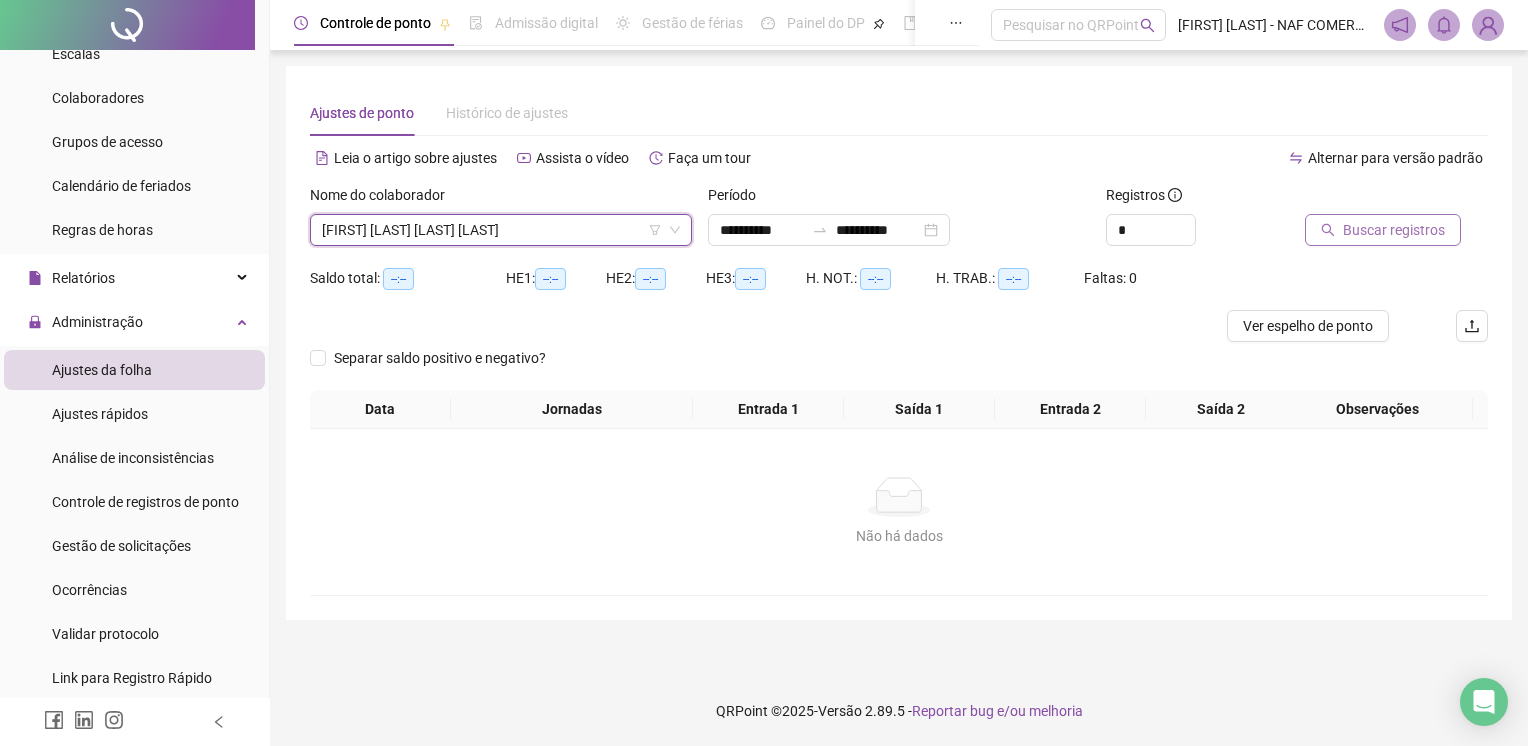 click on "Buscar registros" at bounding box center [1394, 230] 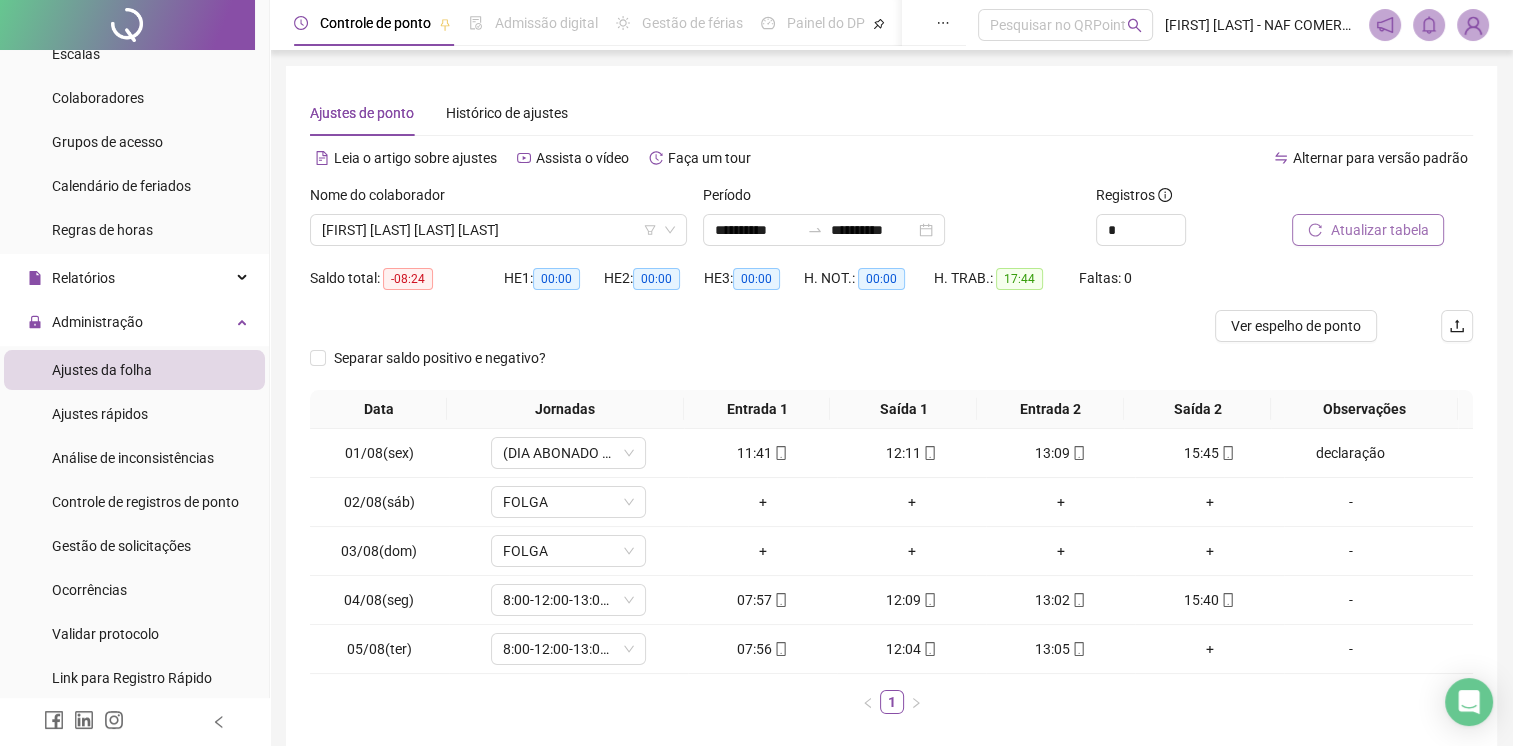 click on "Atualizar tabela" at bounding box center (1379, 230) 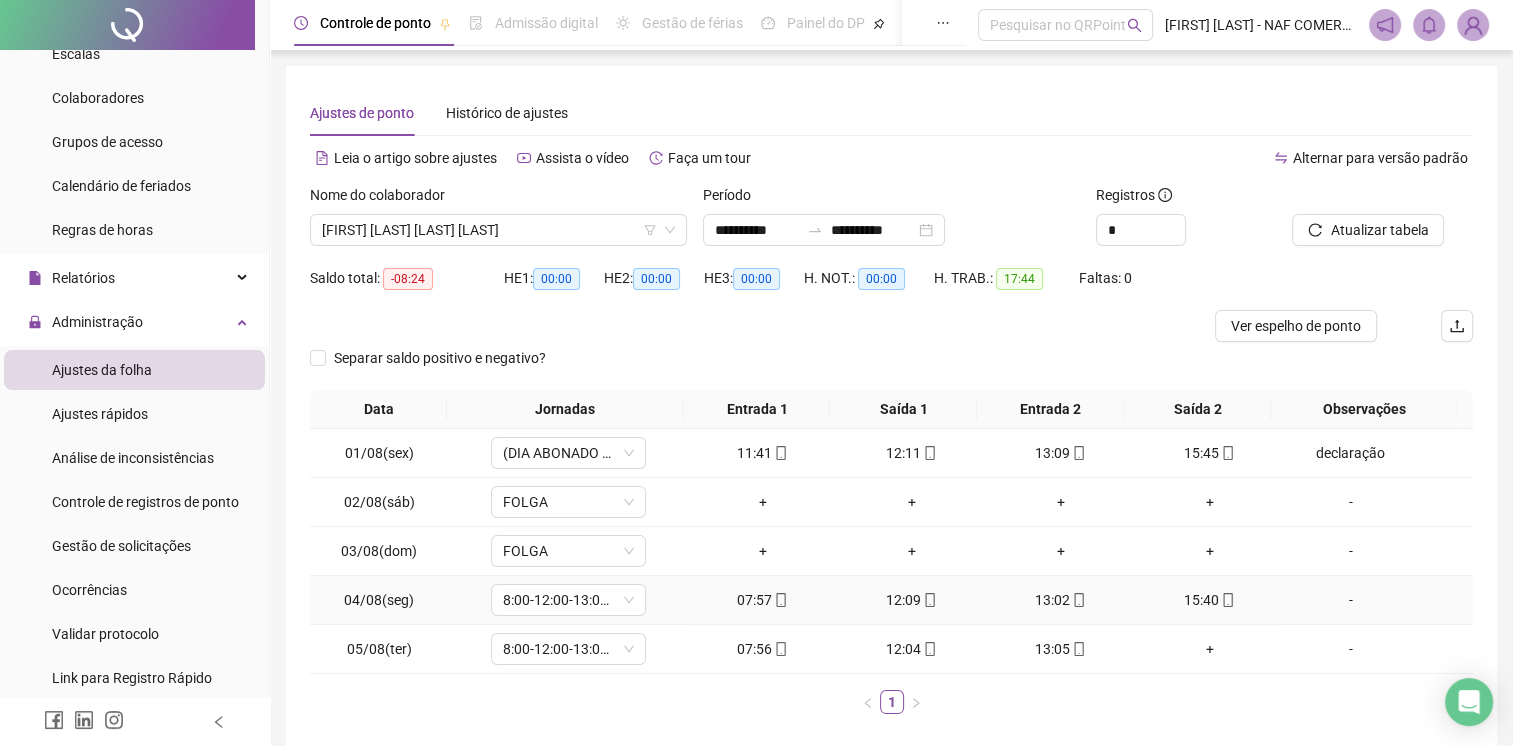 scroll, scrollTop: 0, scrollLeft: 0, axis: both 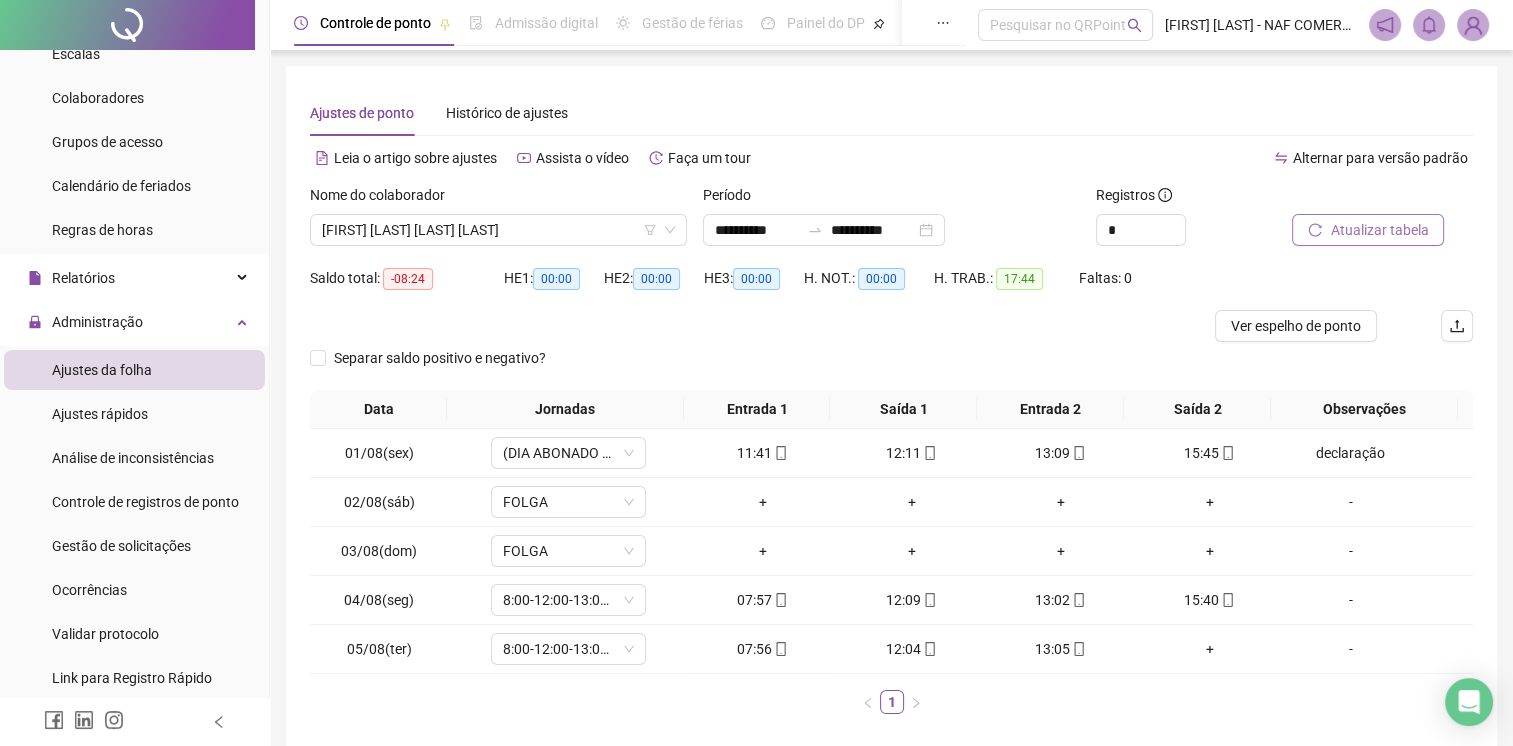 click on "Atualizar tabela" at bounding box center (1379, 230) 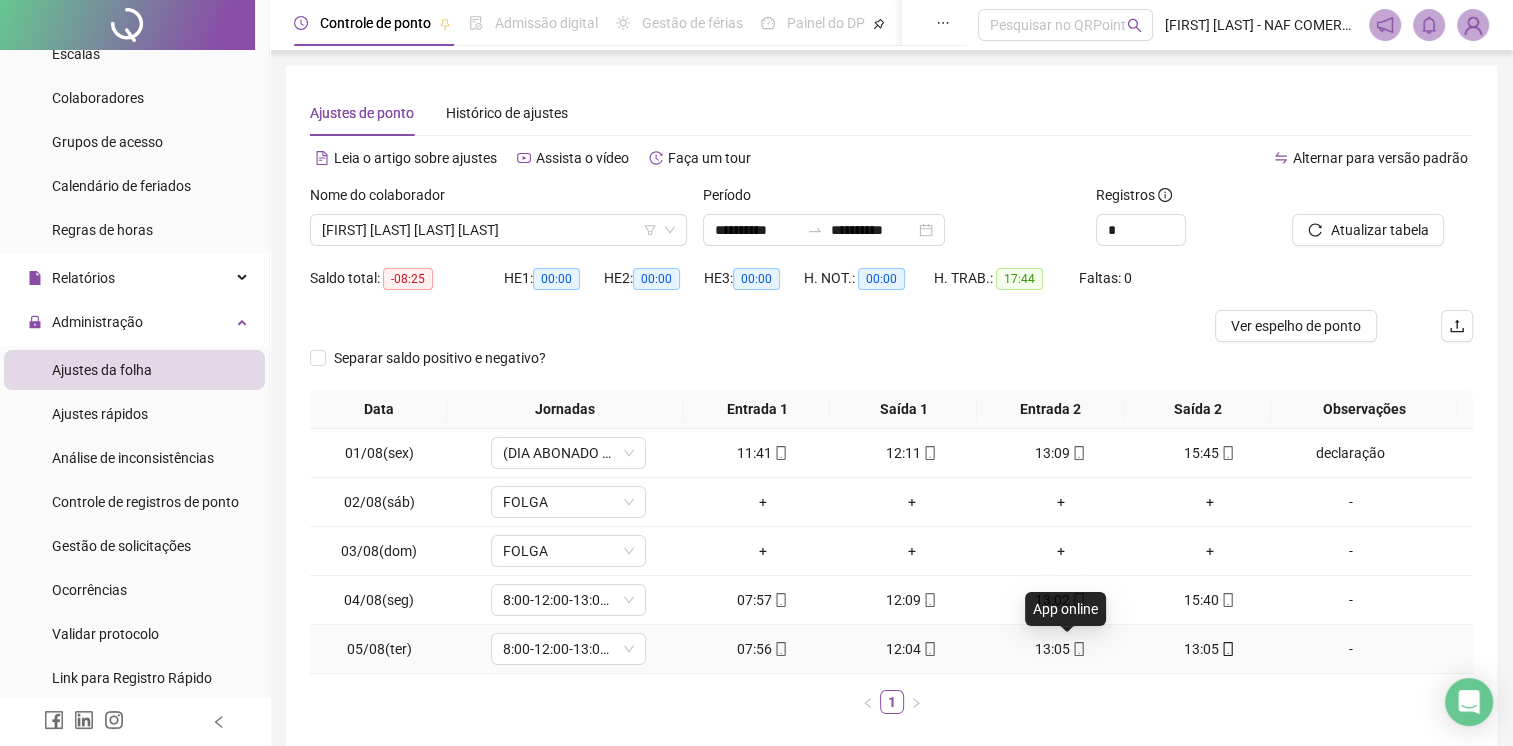 drag, startPoint x: 1063, startPoint y: 654, endPoint x: 1049, endPoint y: 650, distance: 14.56022 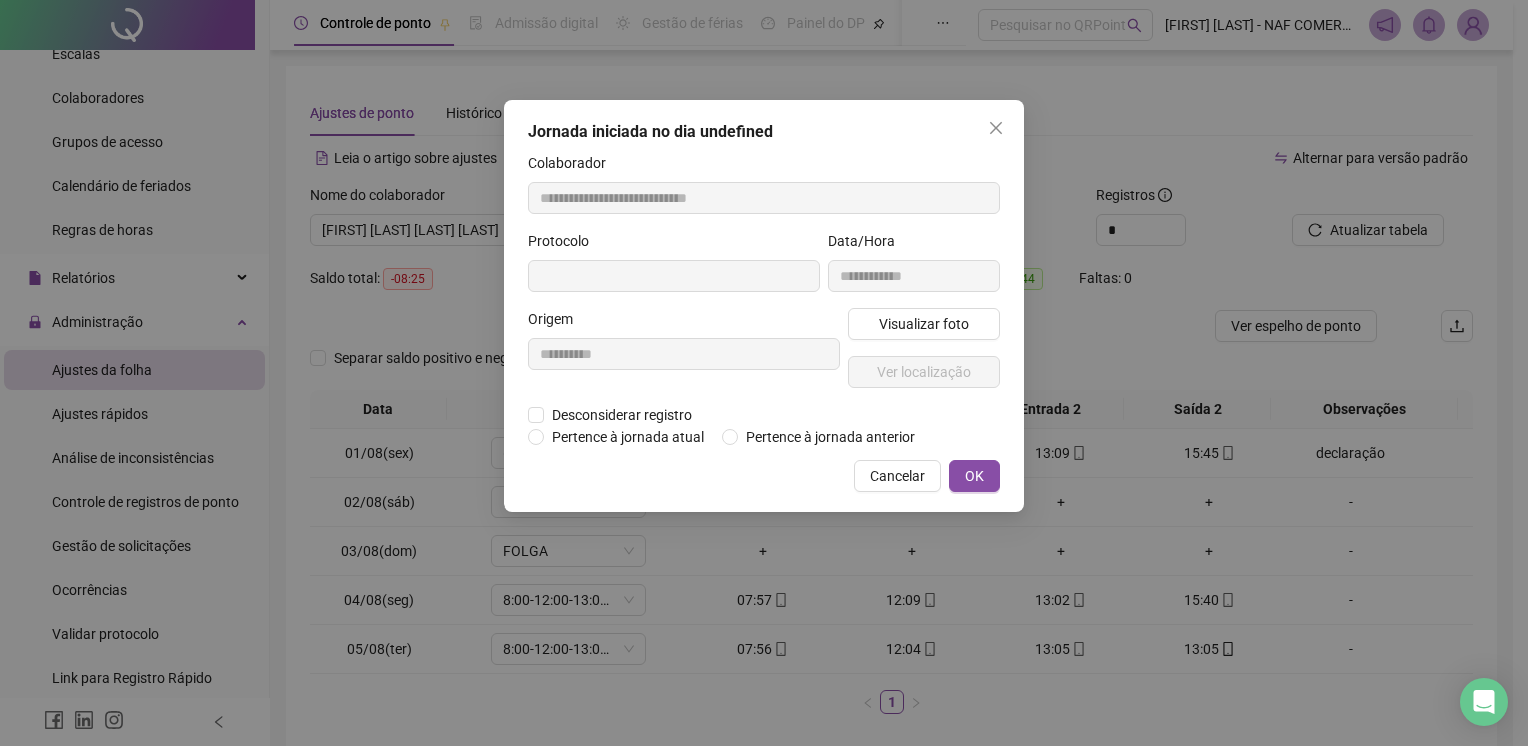 type on "**********" 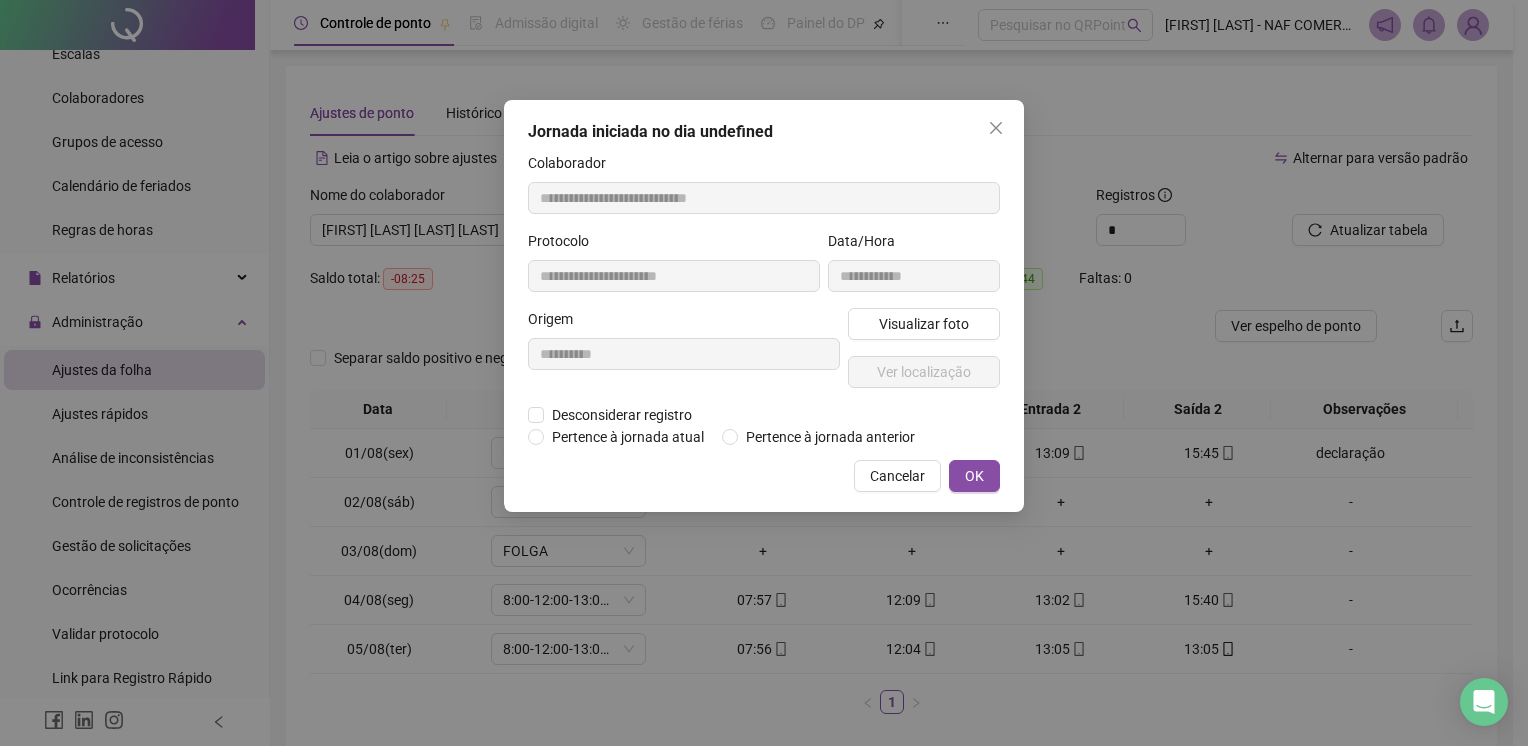 type on "**********" 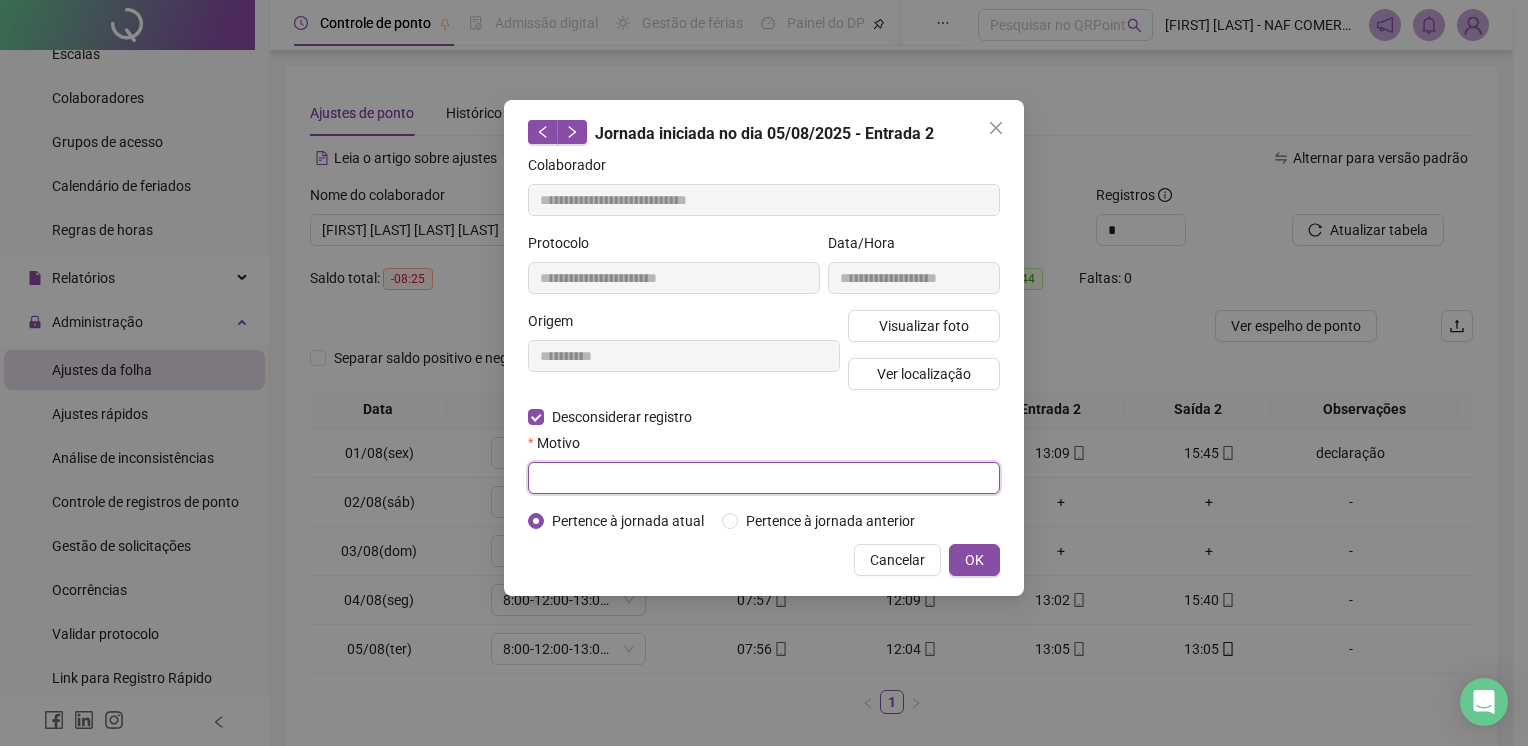 click at bounding box center [764, 478] 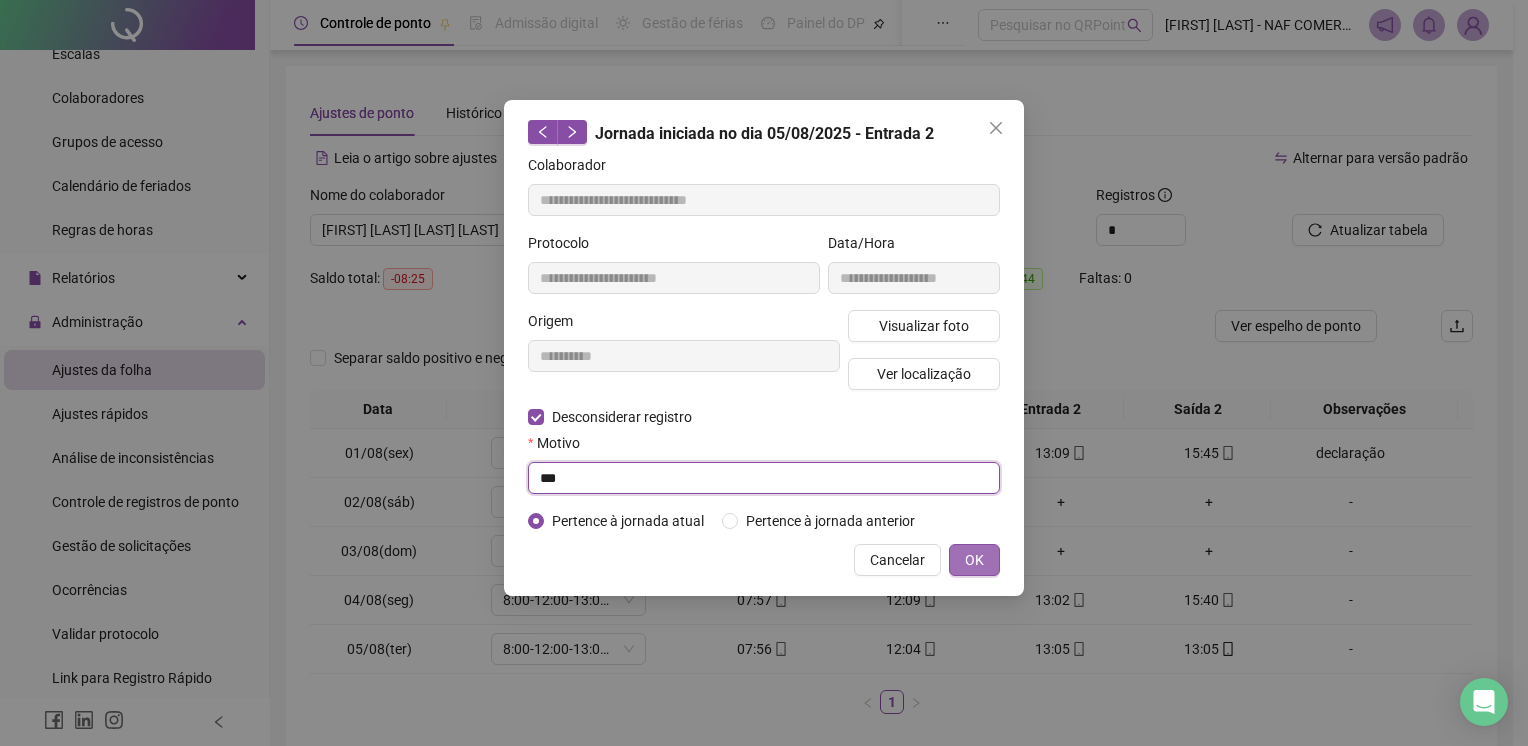 type on "***" 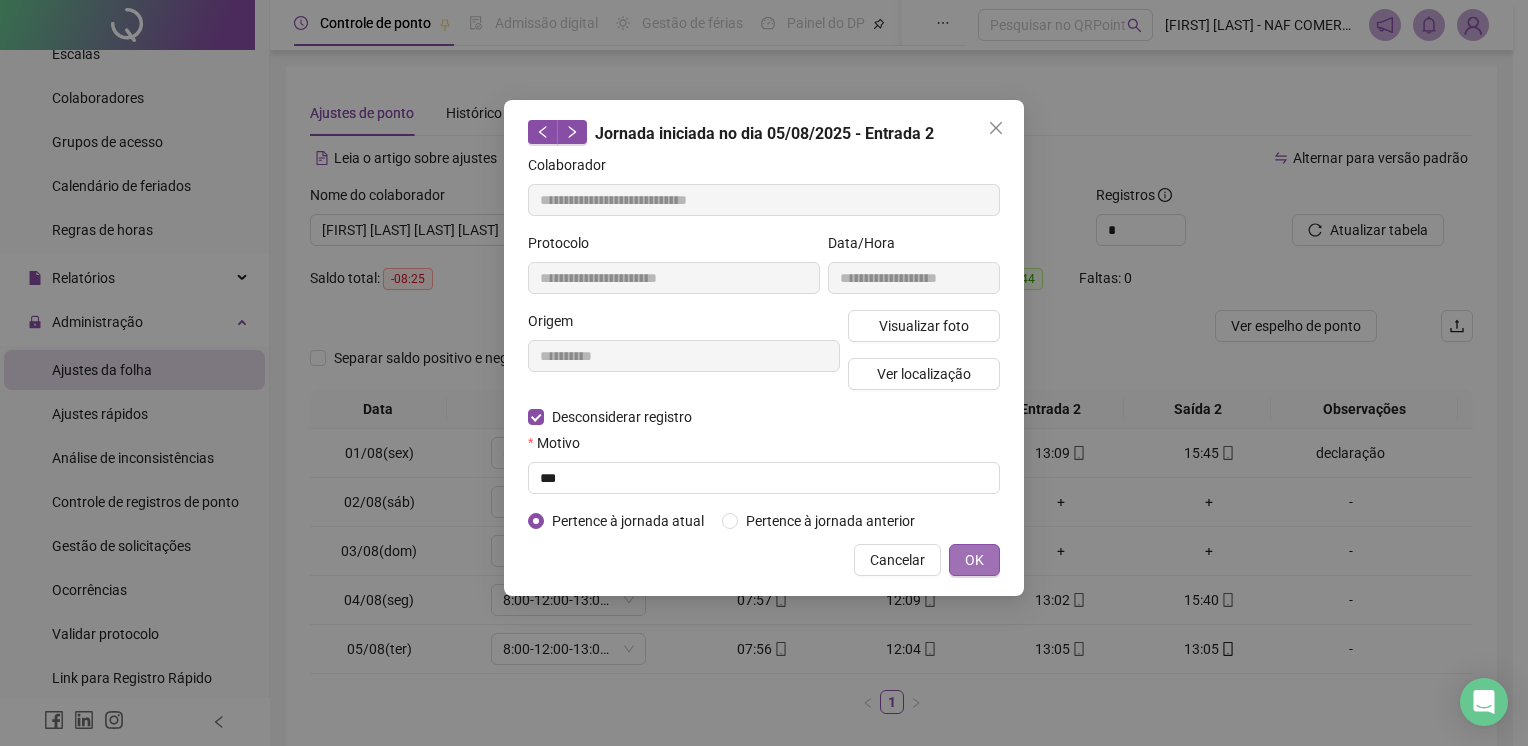 click on "OK" at bounding box center (974, 560) 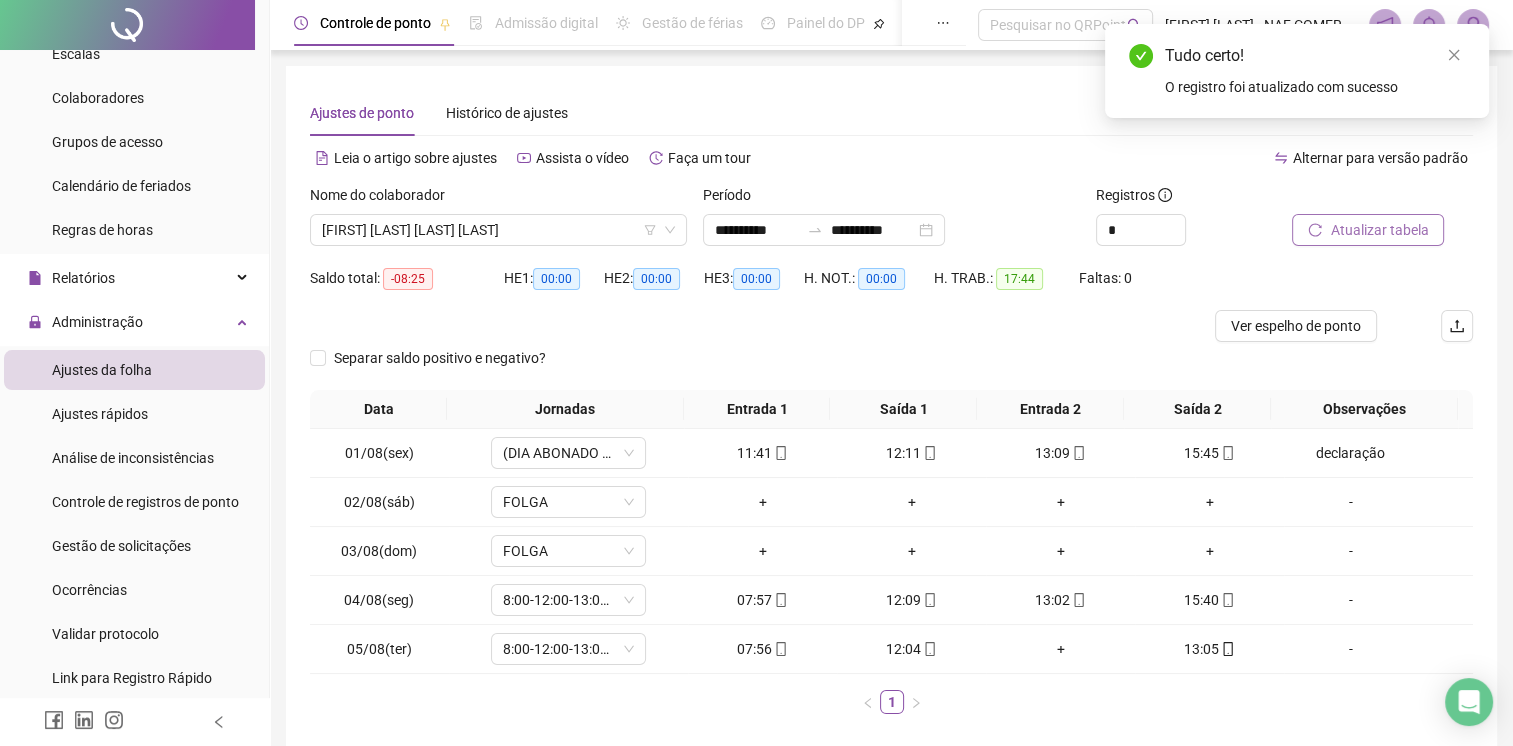 click on "Atualizar tabela" at bounding box center (1379, 230) 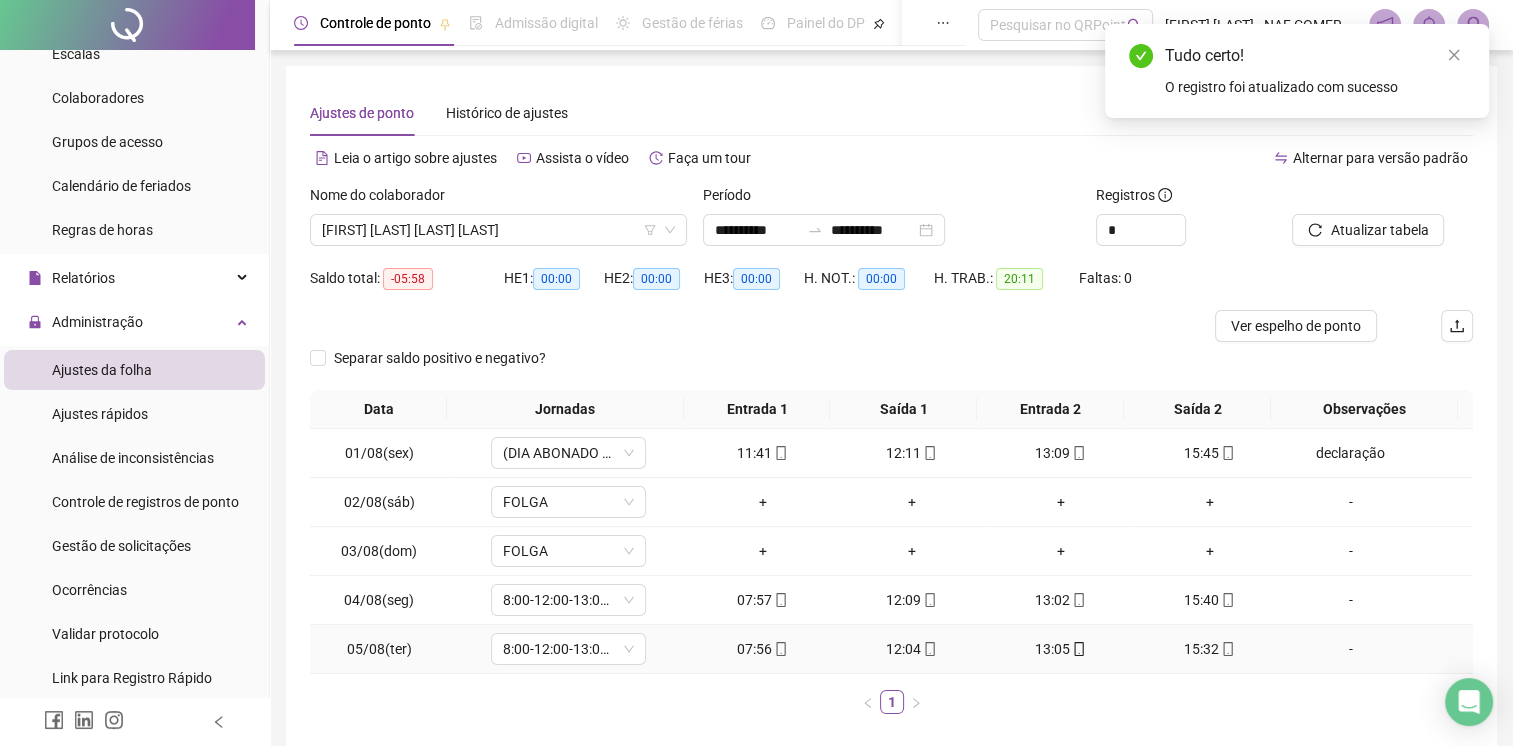 scroll, scrollTop: 92, scrollLeft: 0, axis: vertical 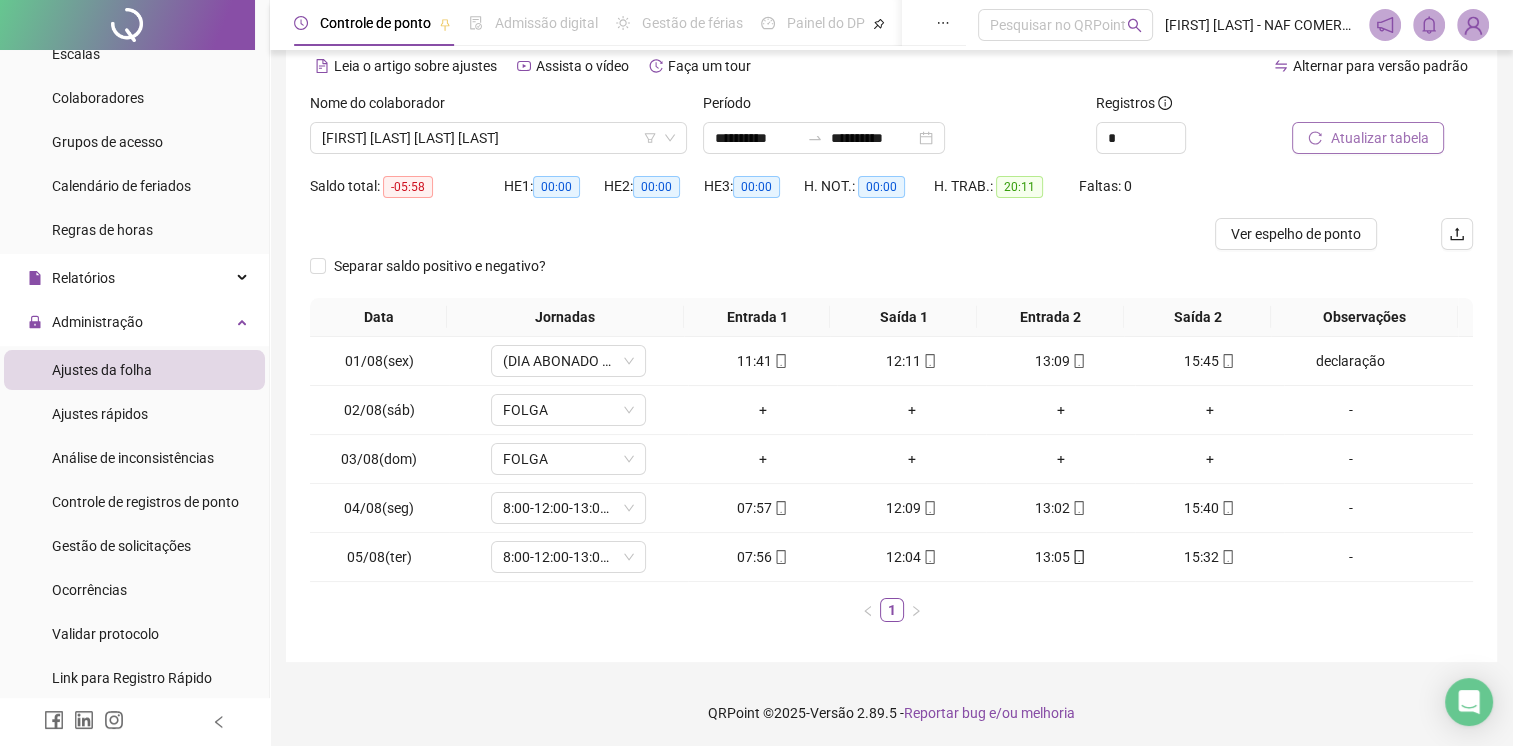 click on "Atualizar tabela" at bounding box center (1379, 138) 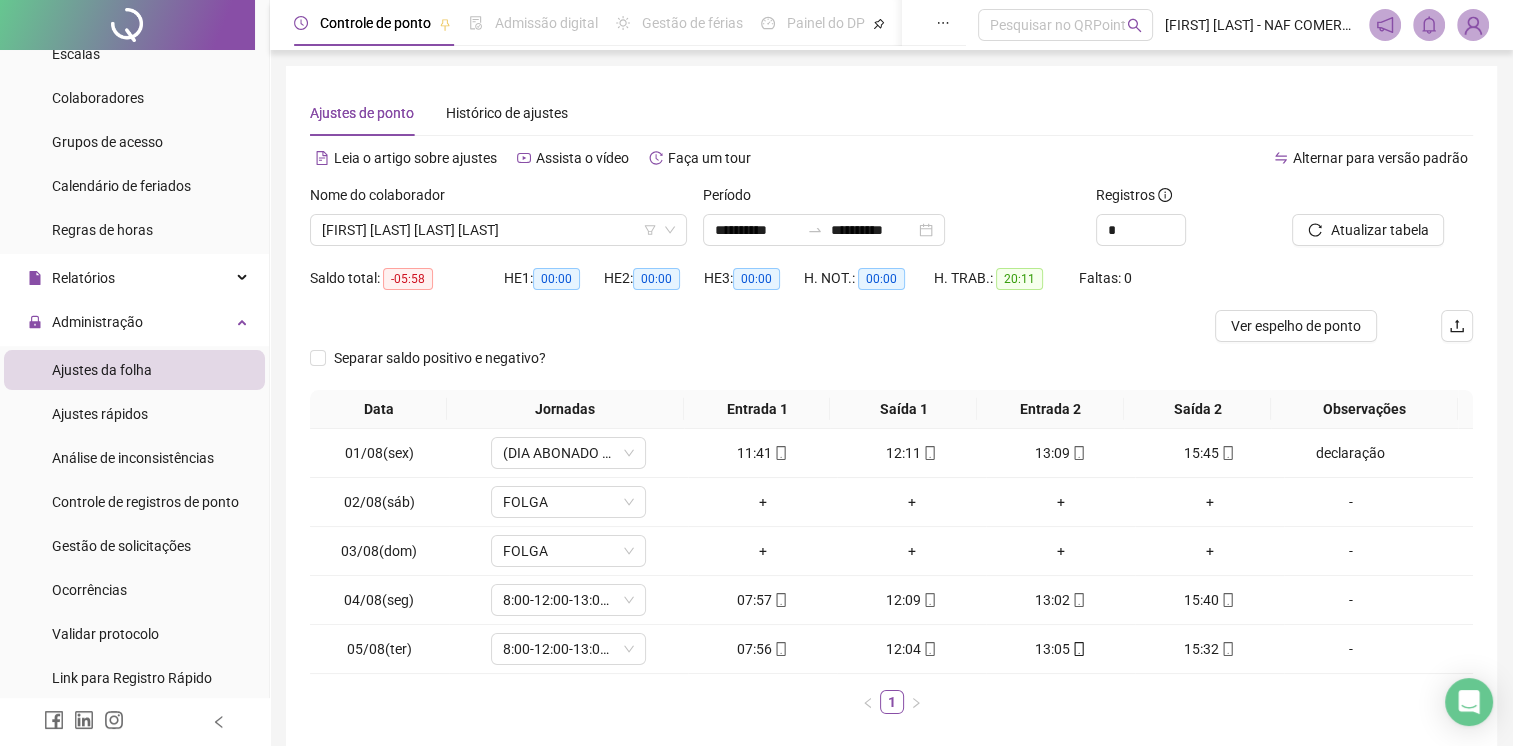 scroll, scrollTop: 92, scrollLeft: 0, axis: vertical 